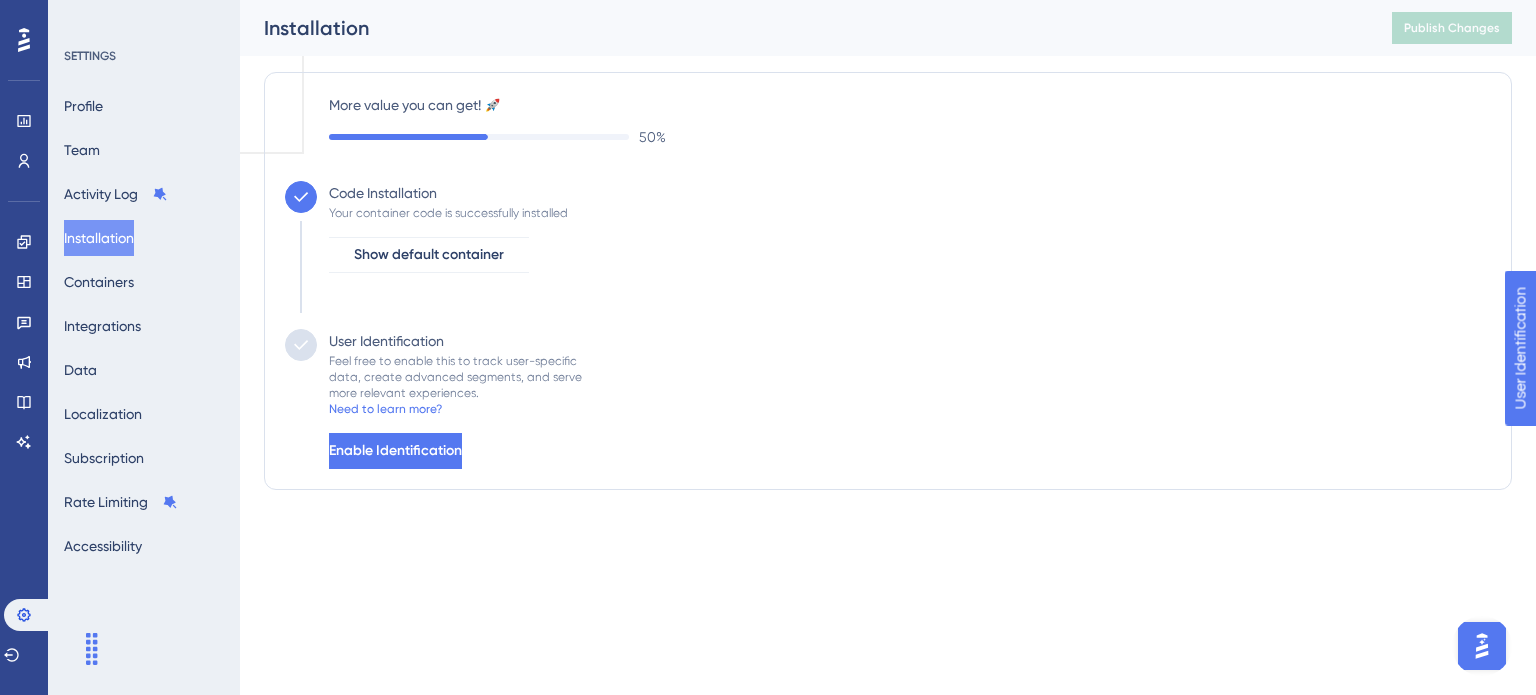 scroll, scrollTop: 0, scrollLeft: 0, axis: both 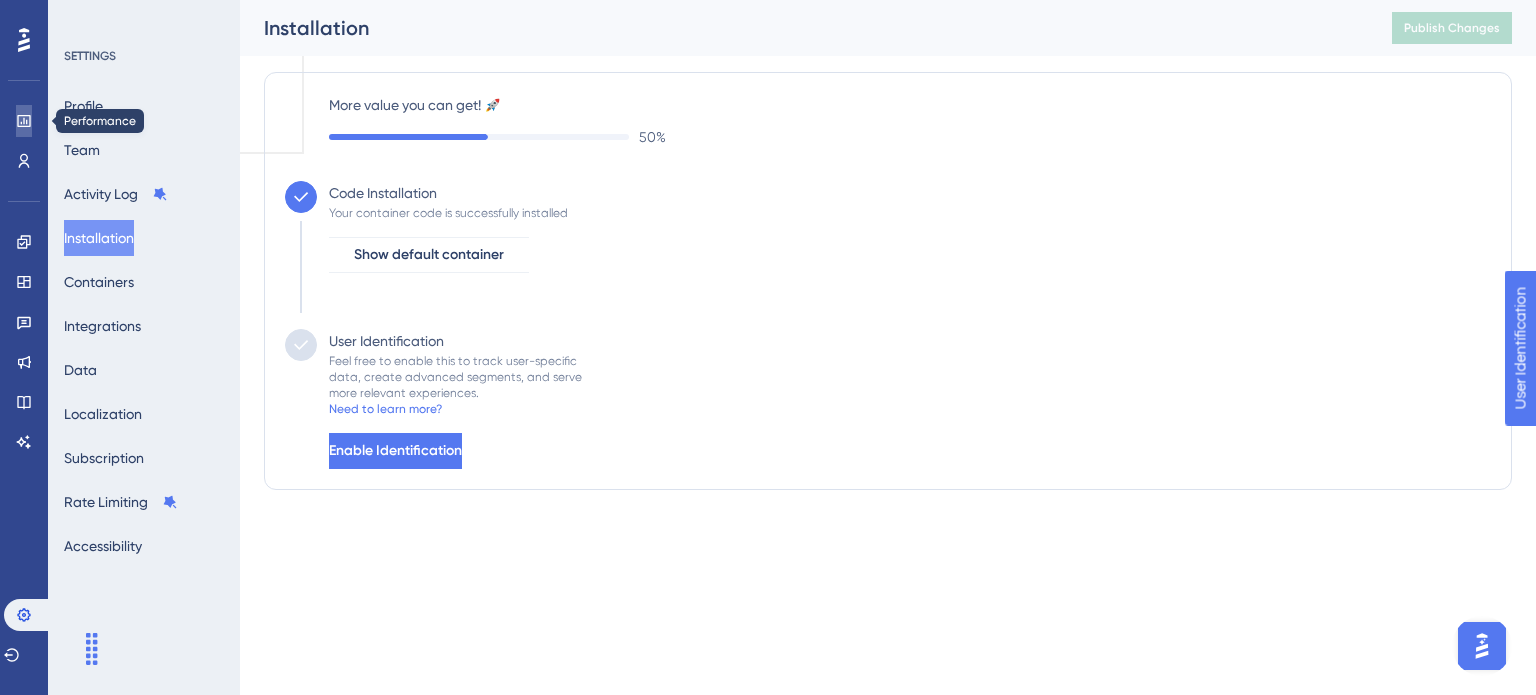 click 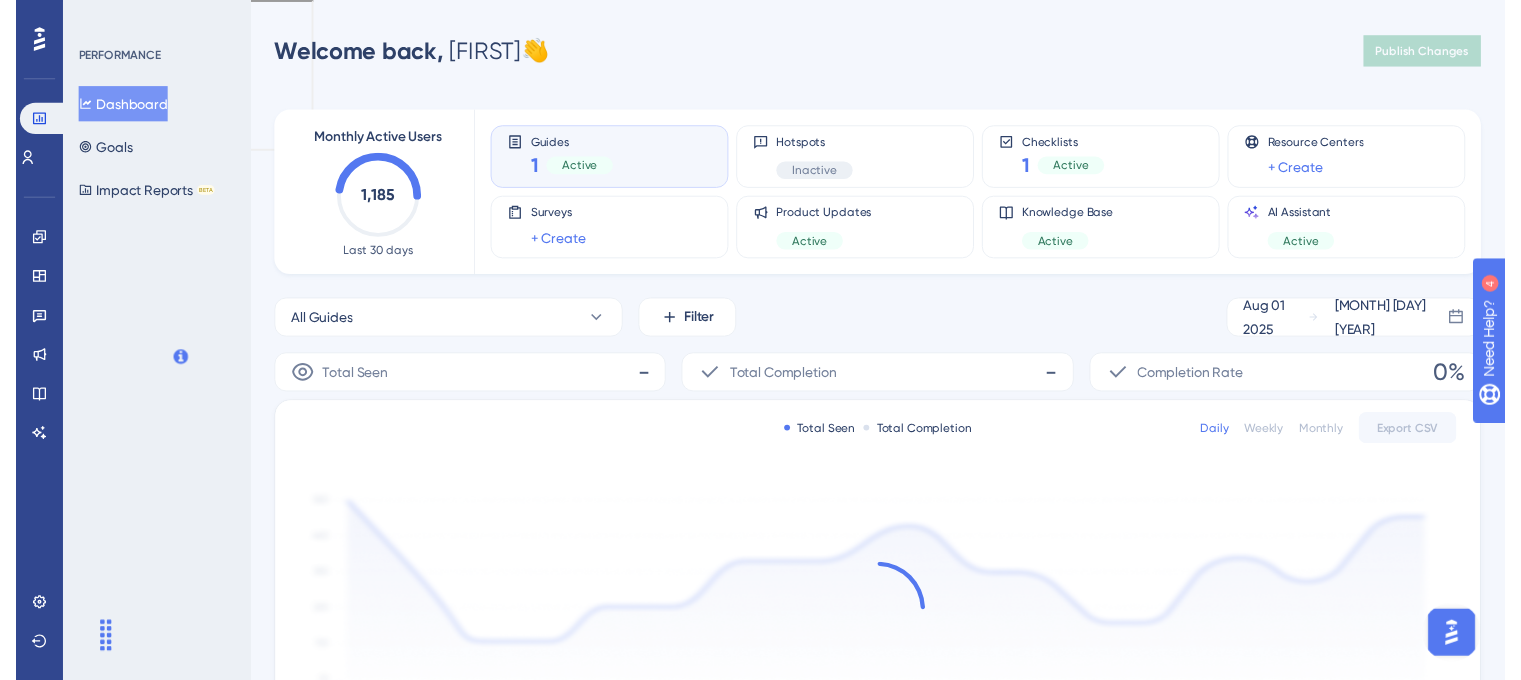 scroll, scrollTop: 0, scrollLeft: 0, axis: both 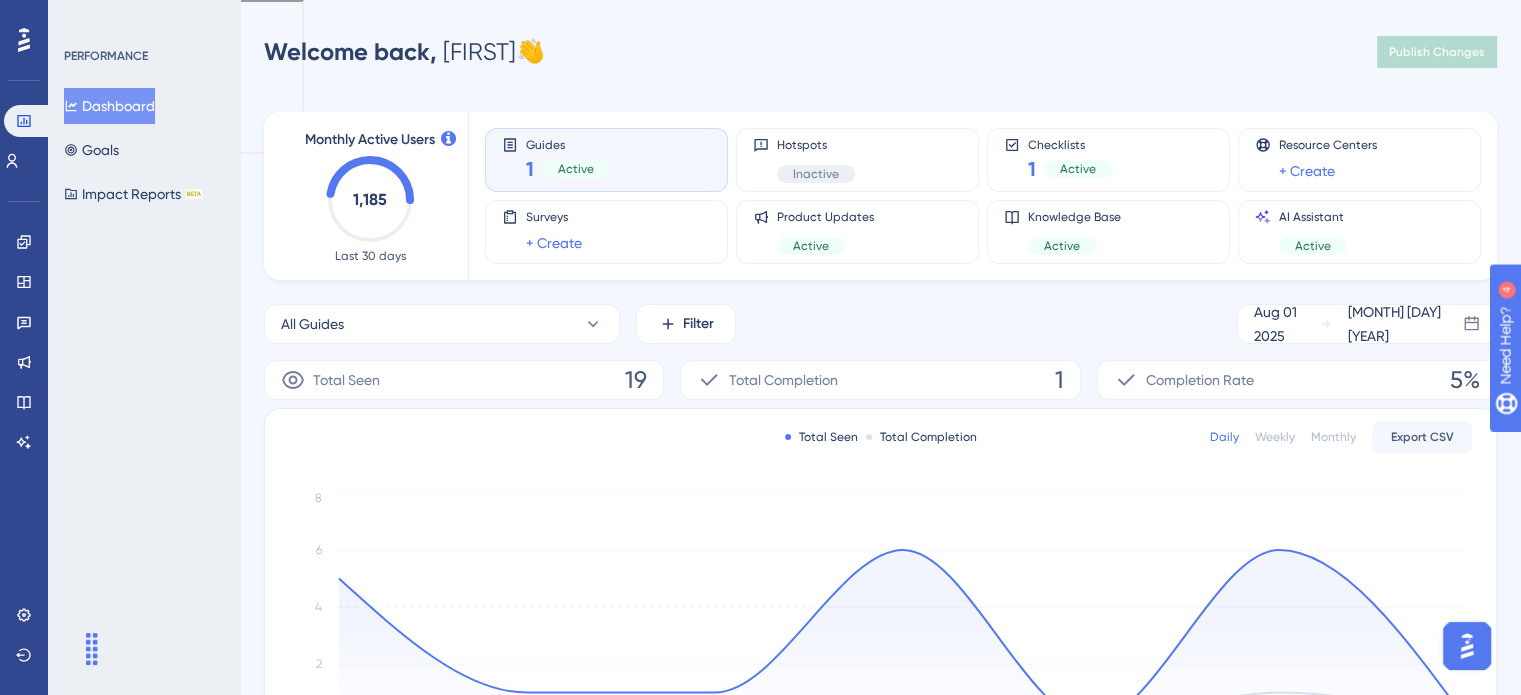 click on "1,185" 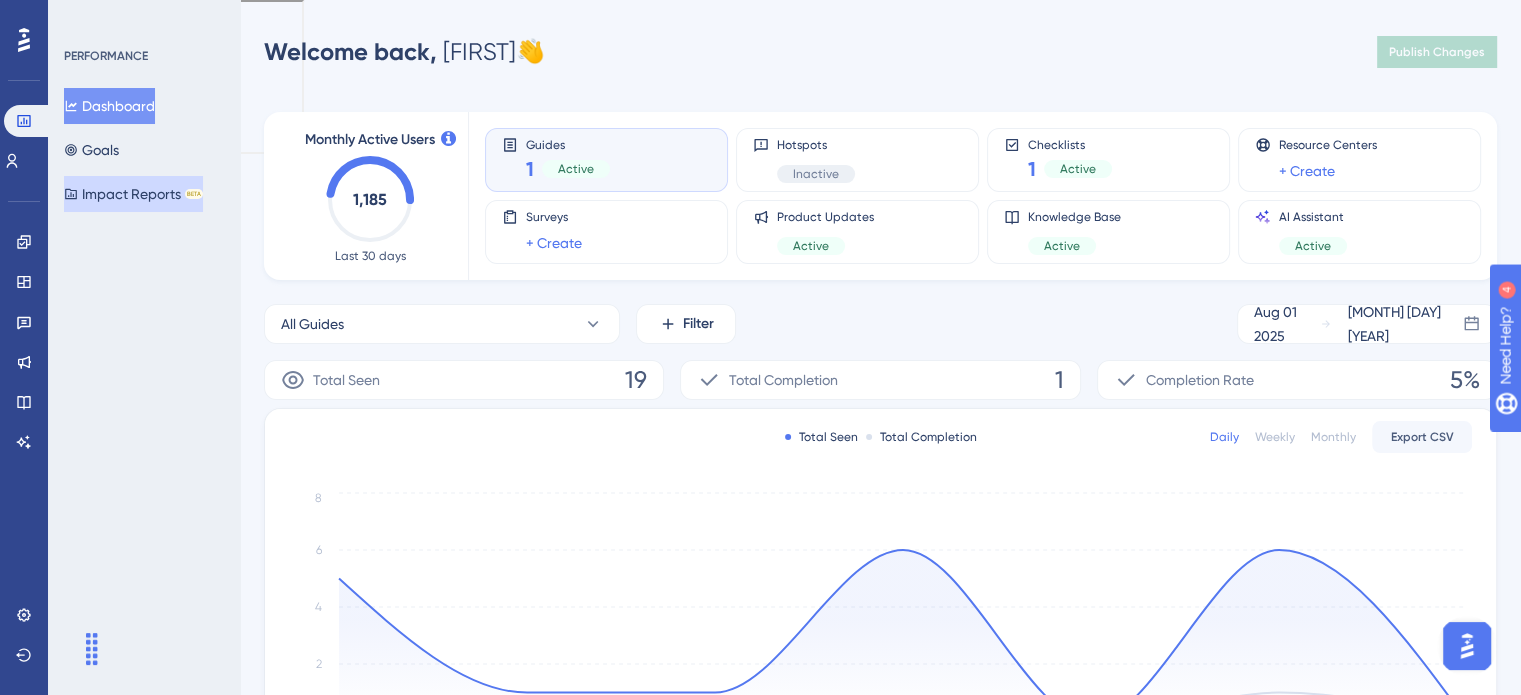 click on "Impact Reports BETA" at bounding box center (133, 194) 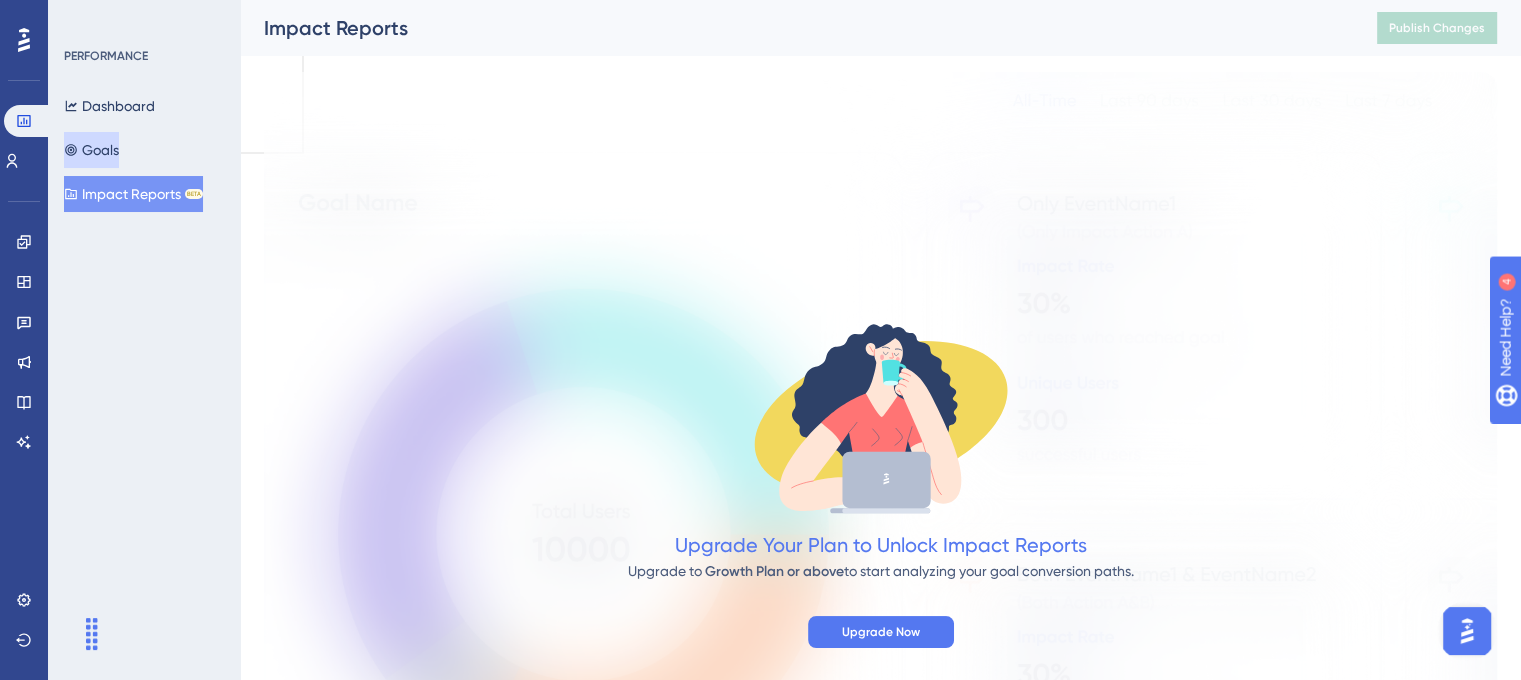 click on "Goals" at bounding box center [91, 150] 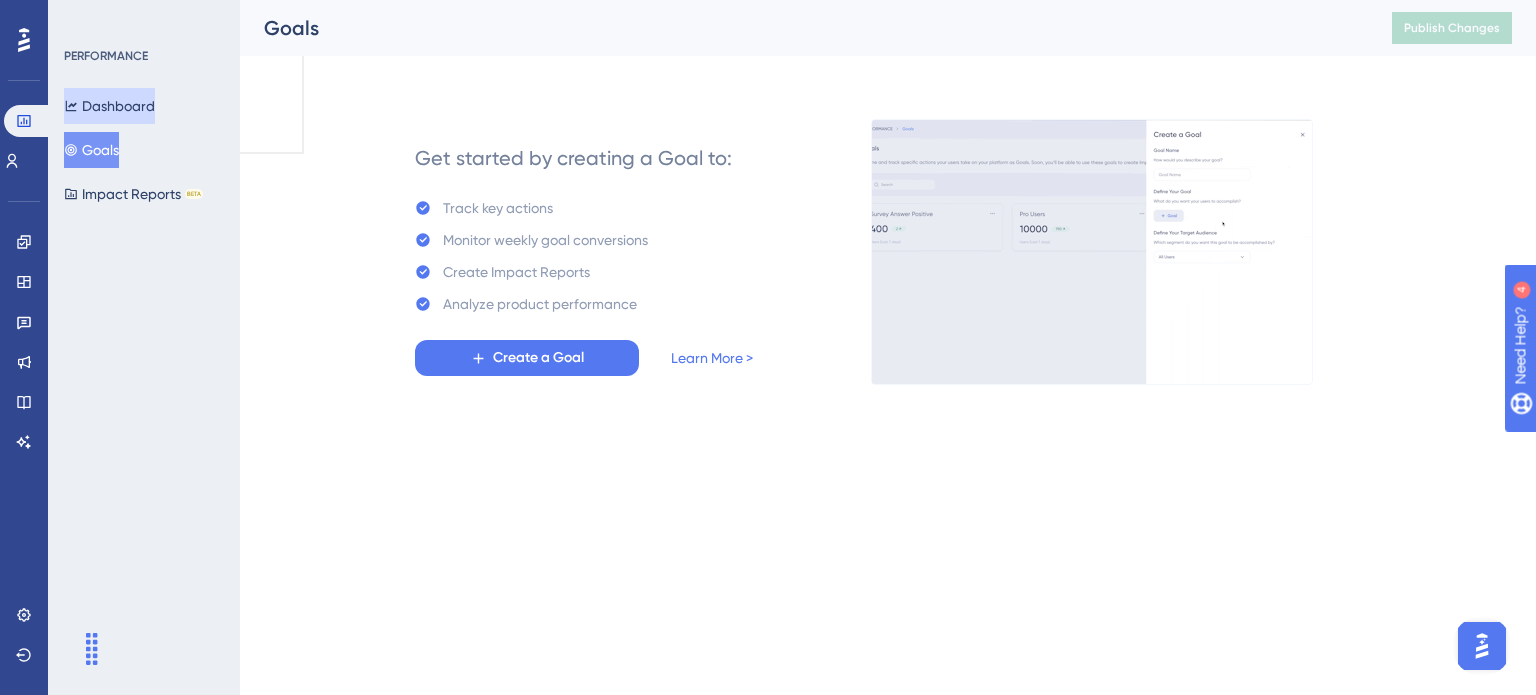 click on "Dashboard" at bounding box center [109, 106] 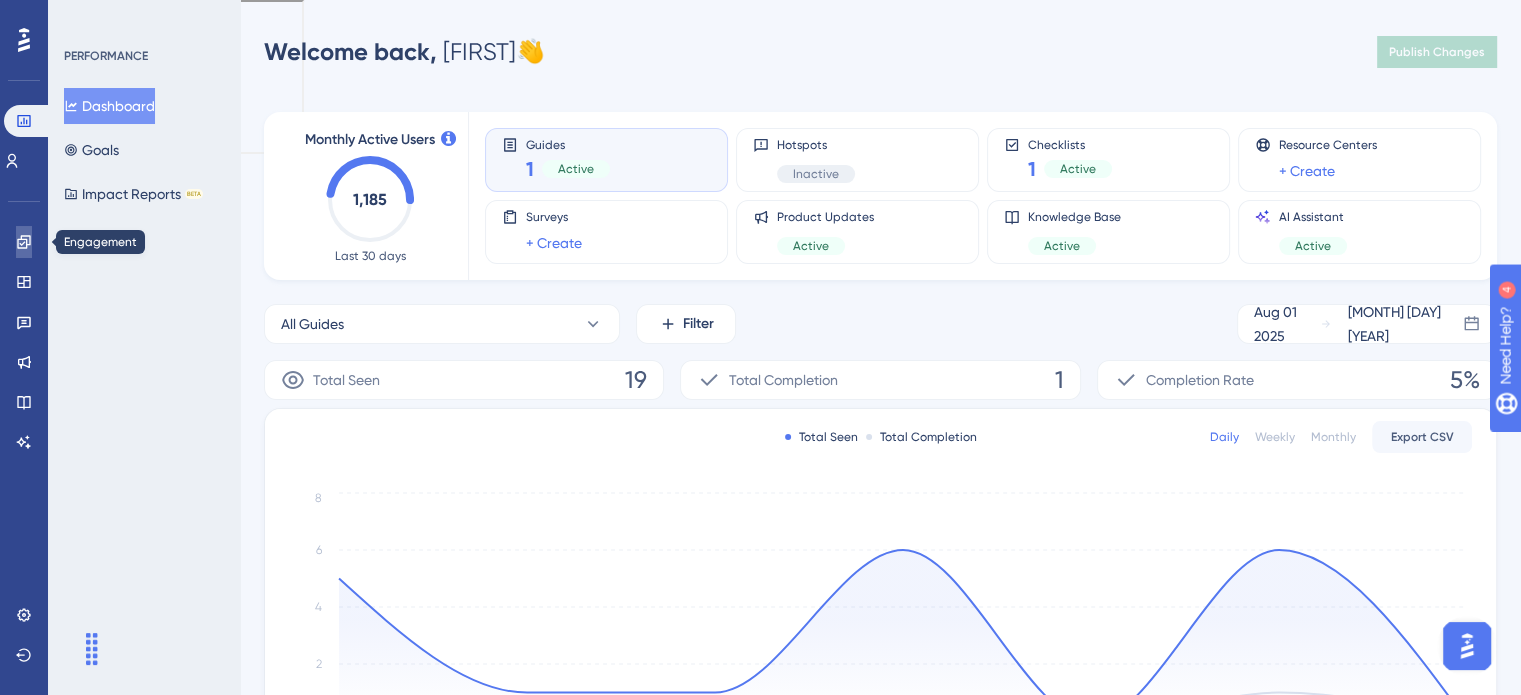 click 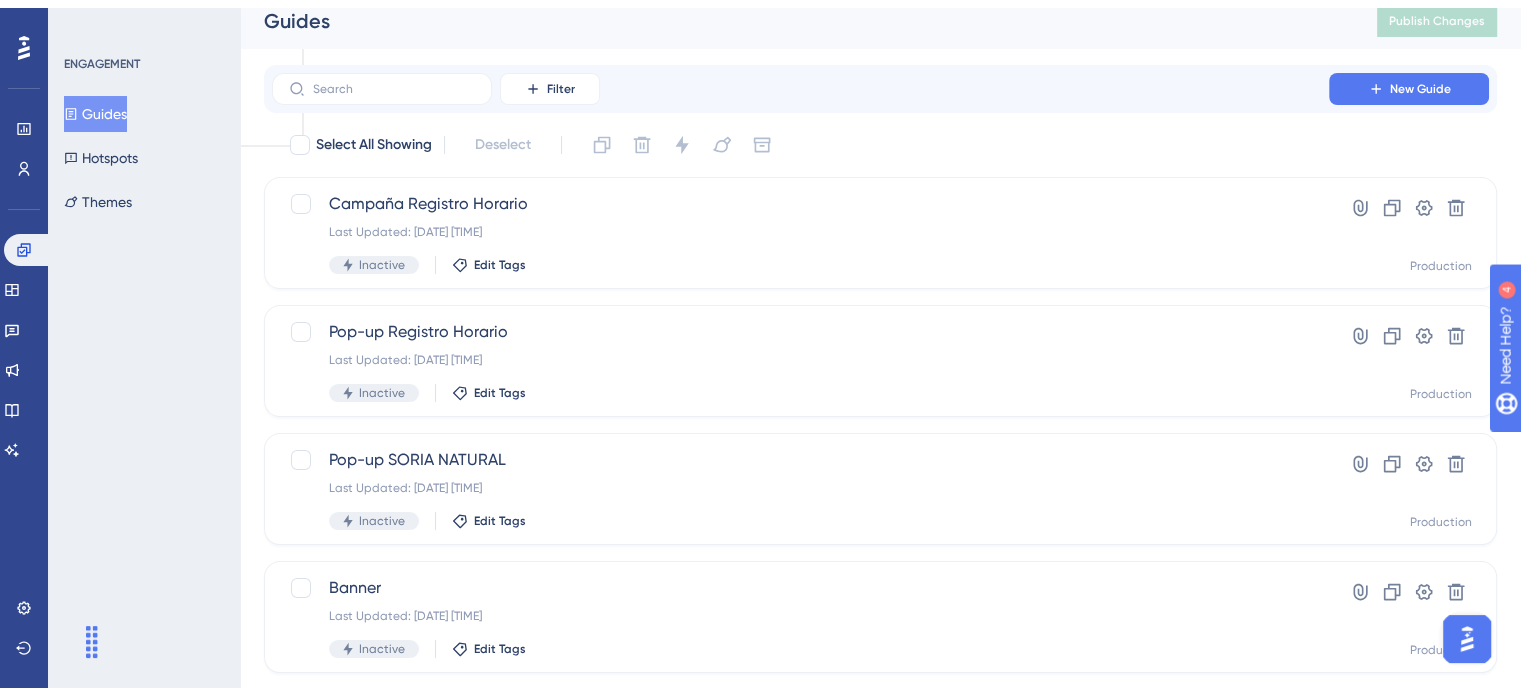 scroll, scrollTop: 0, scrollLeft: 0, axis: both 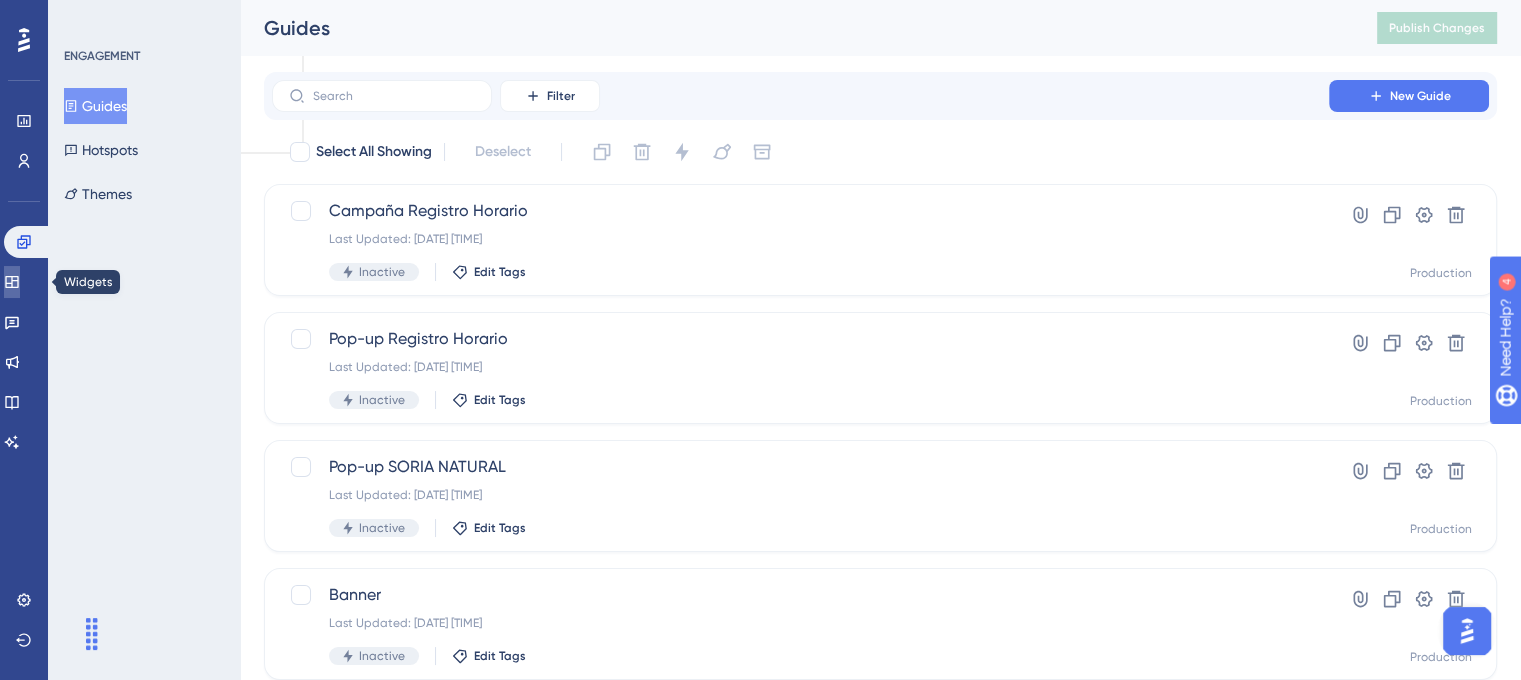 click 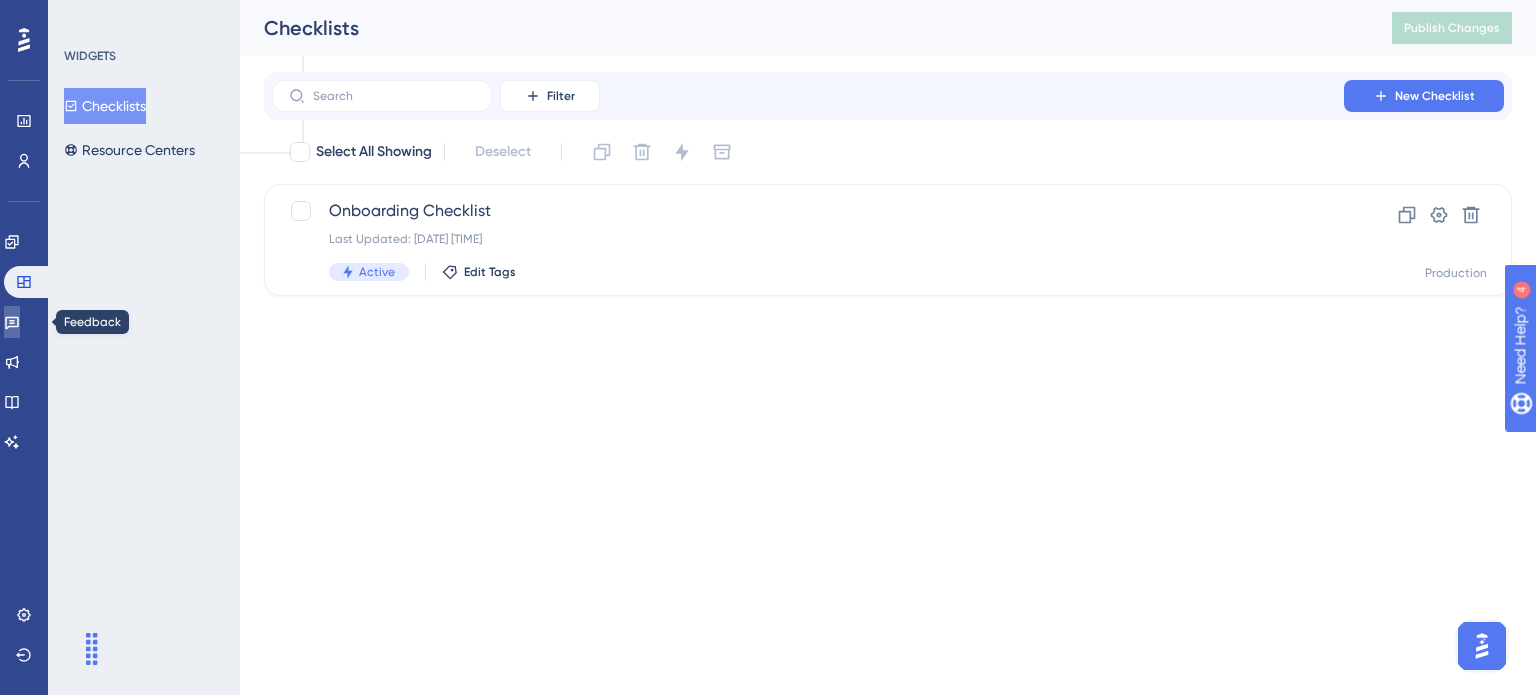 click 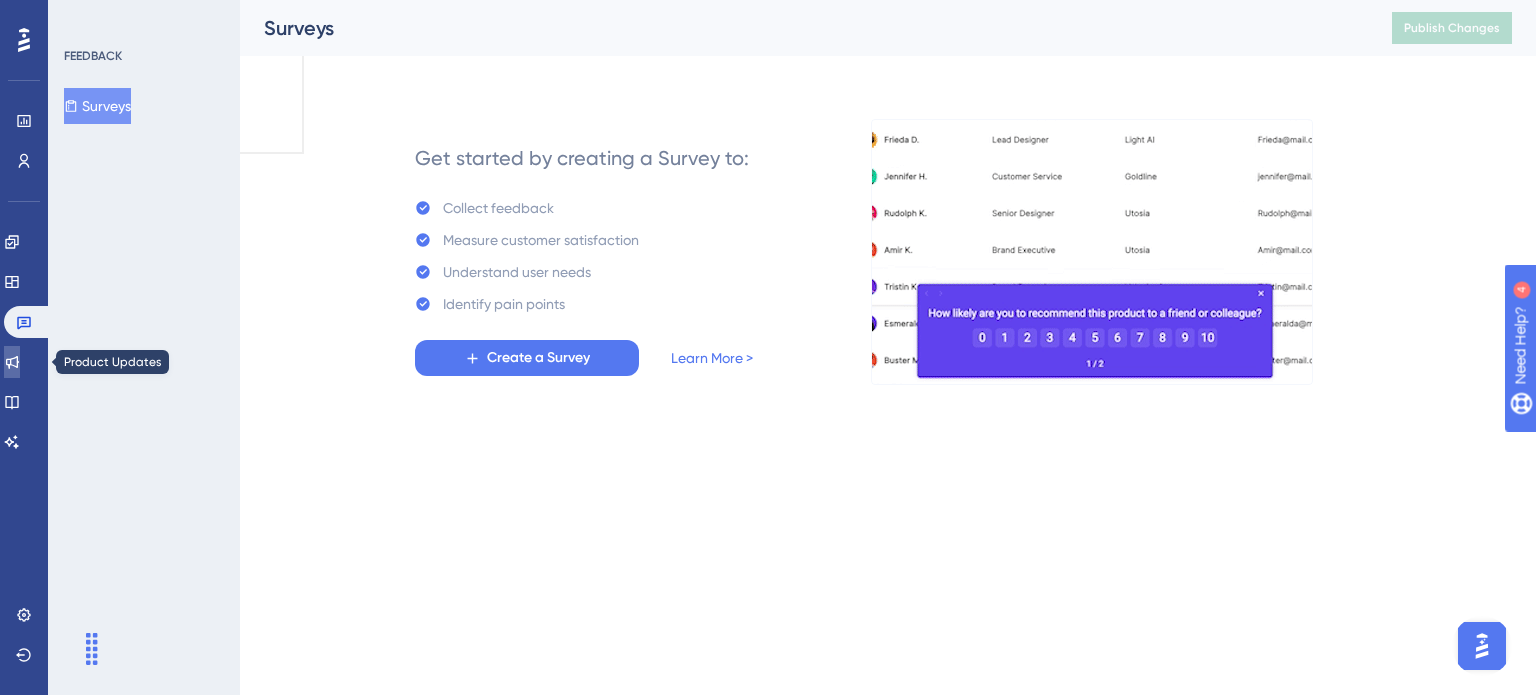 click 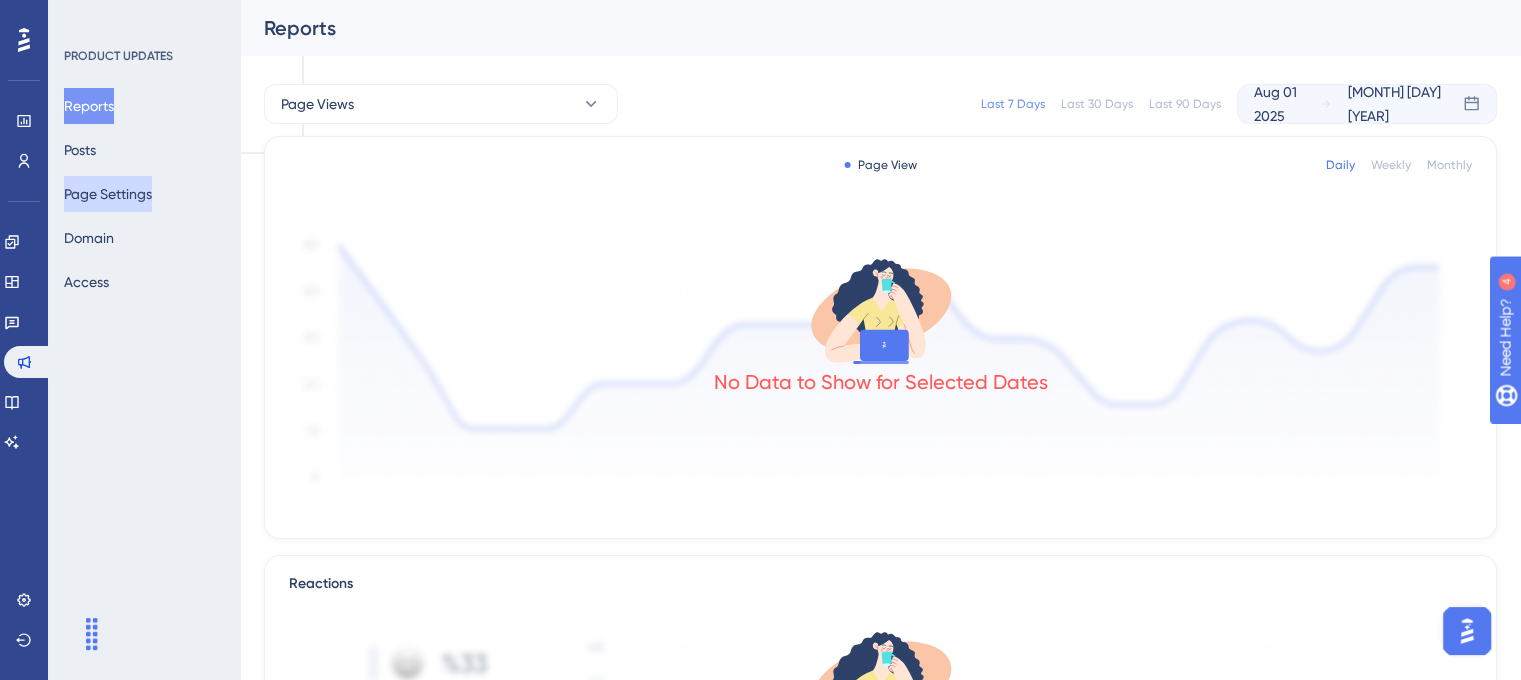 click on "Page Settings" at bounding box center [108, 194] 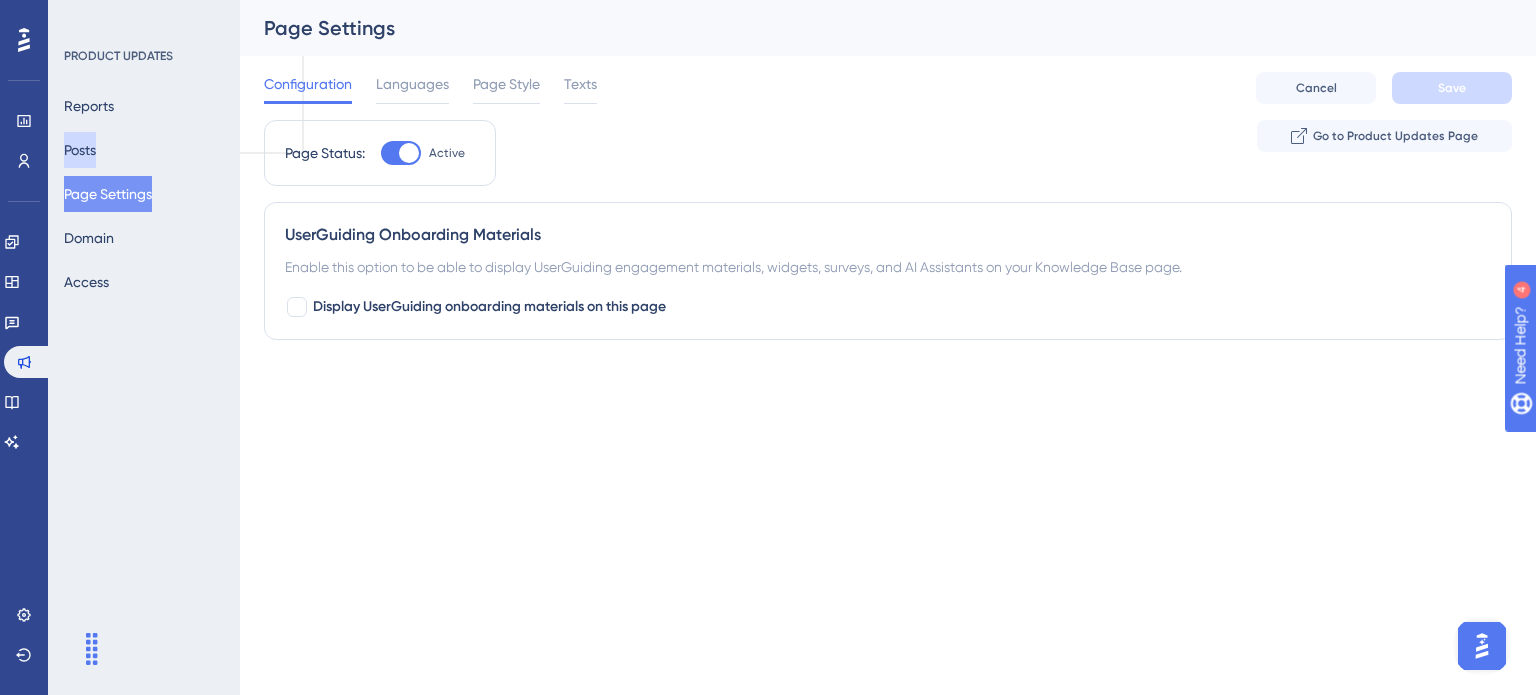 click on "Posts" at bounding box center [80, 150] 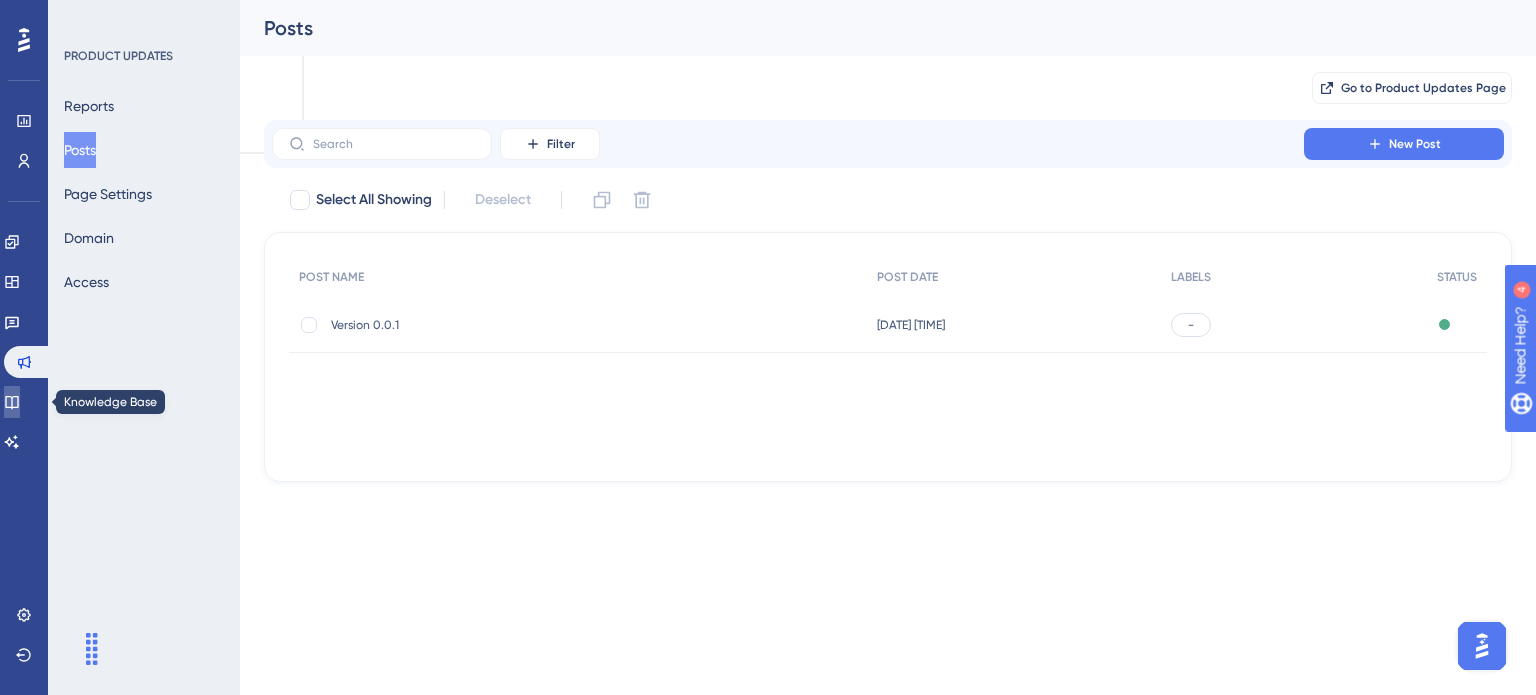 click 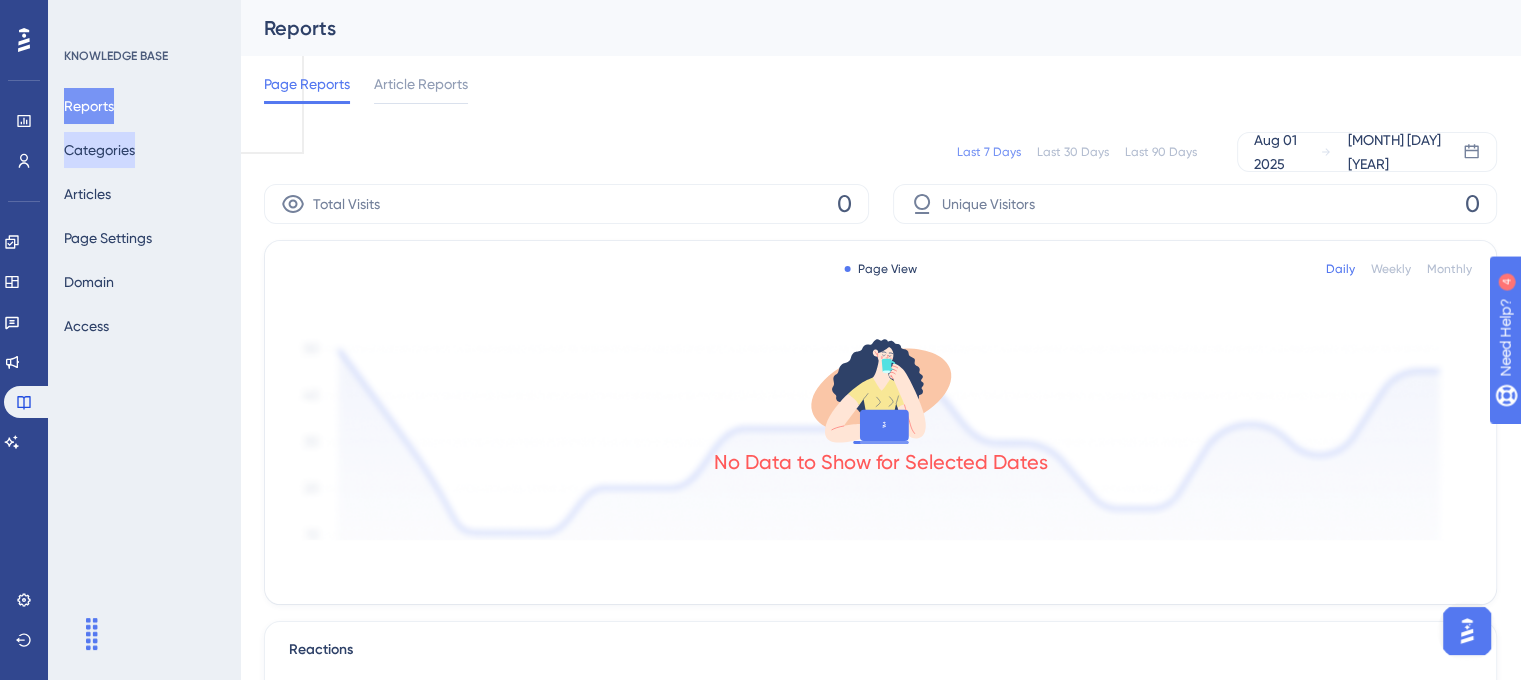 click on "Categories" at bounding box center [99, 150] 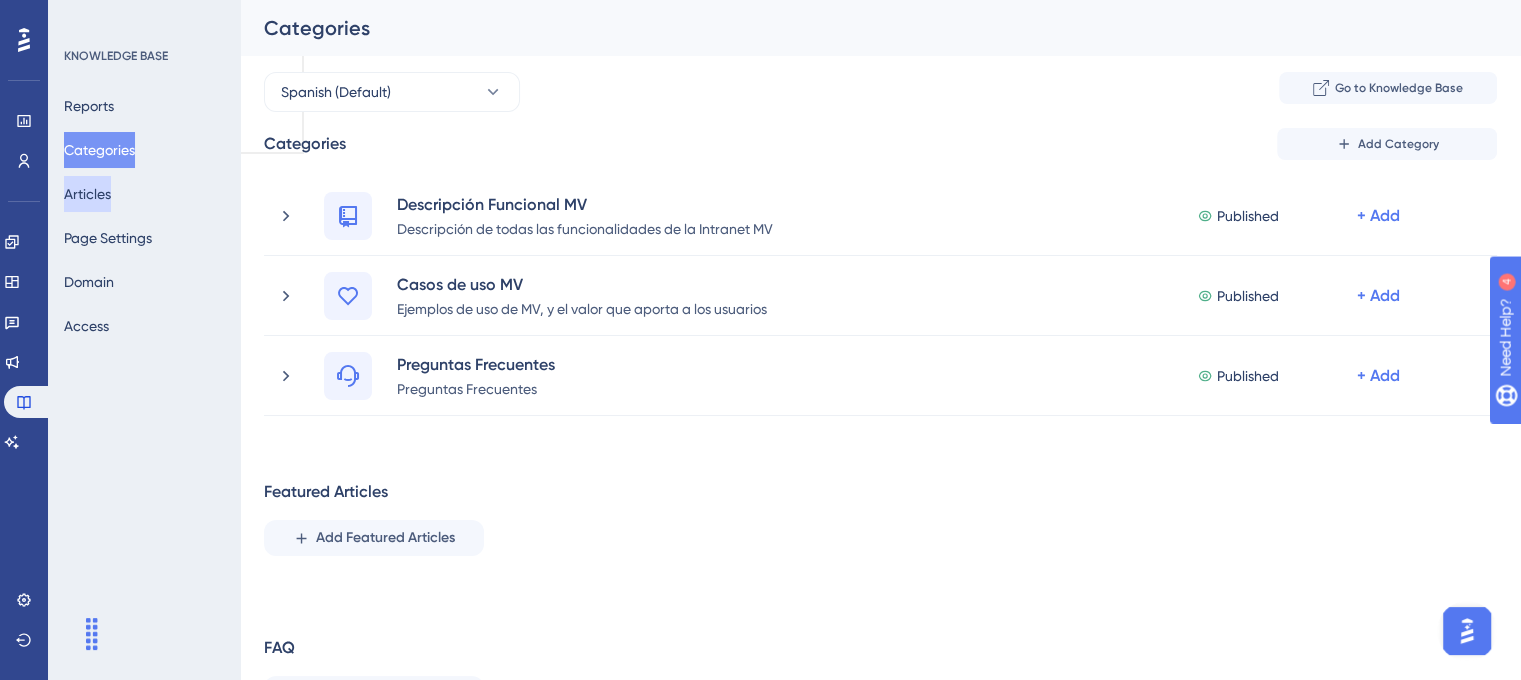 click on "Articles" at bounding box center [87, 194] 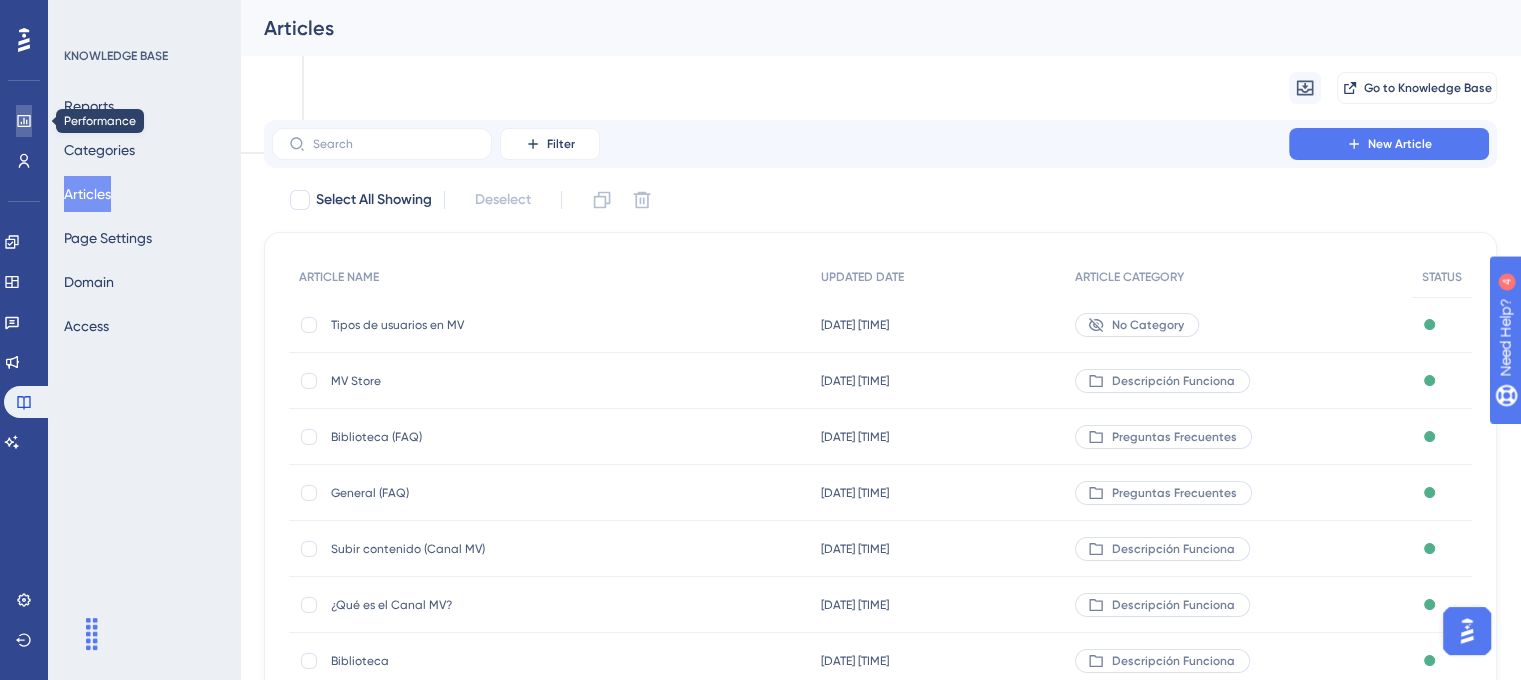 click 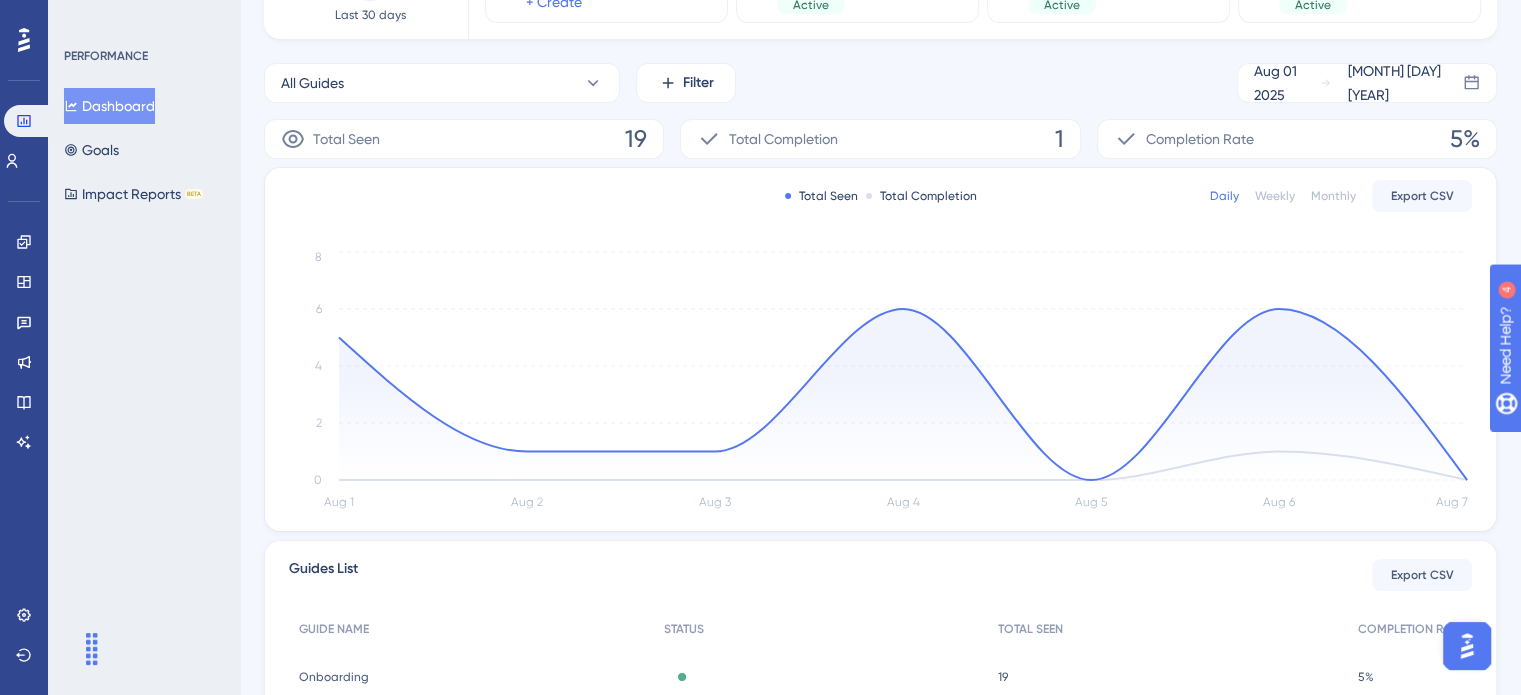 scroll, scrollTop: 251, scrollLeft: 0, axis: vertical 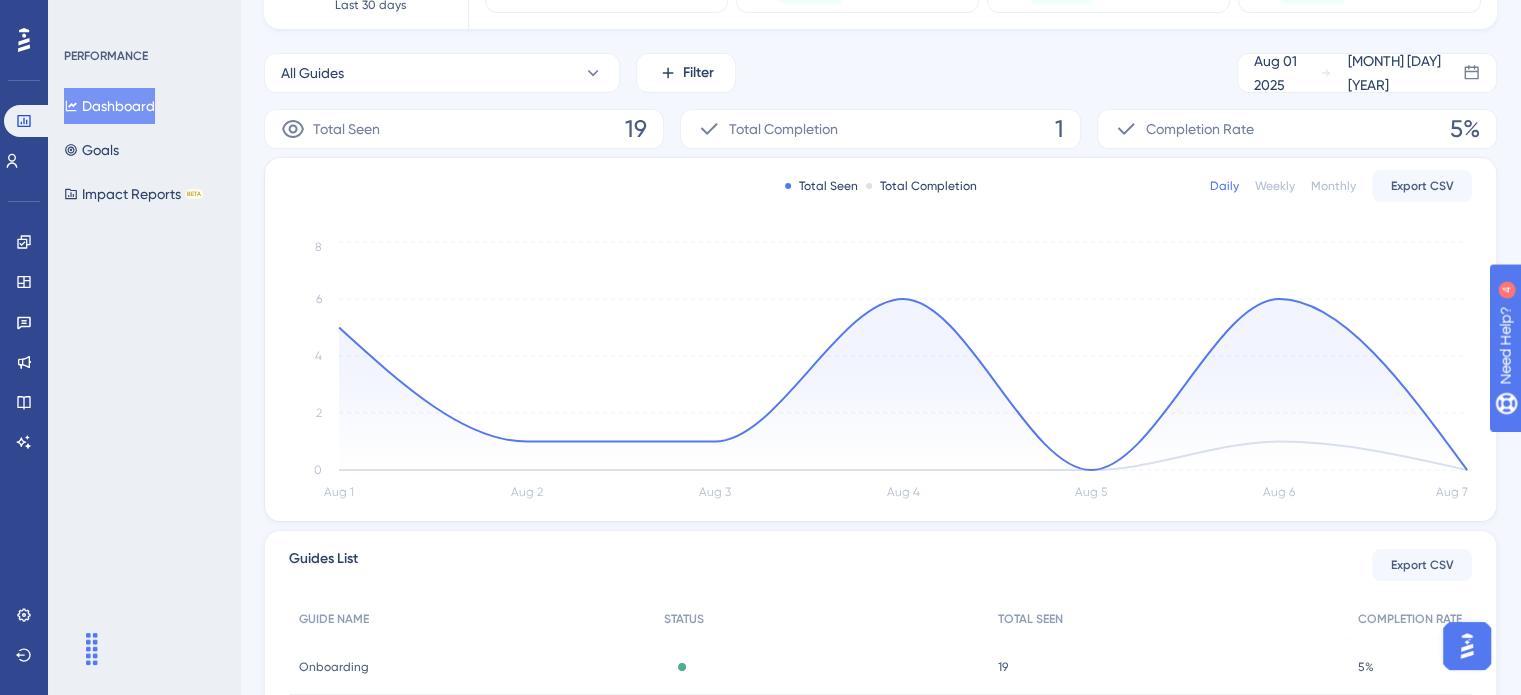 click on "Monthly" at bounding box center [1333, 186] 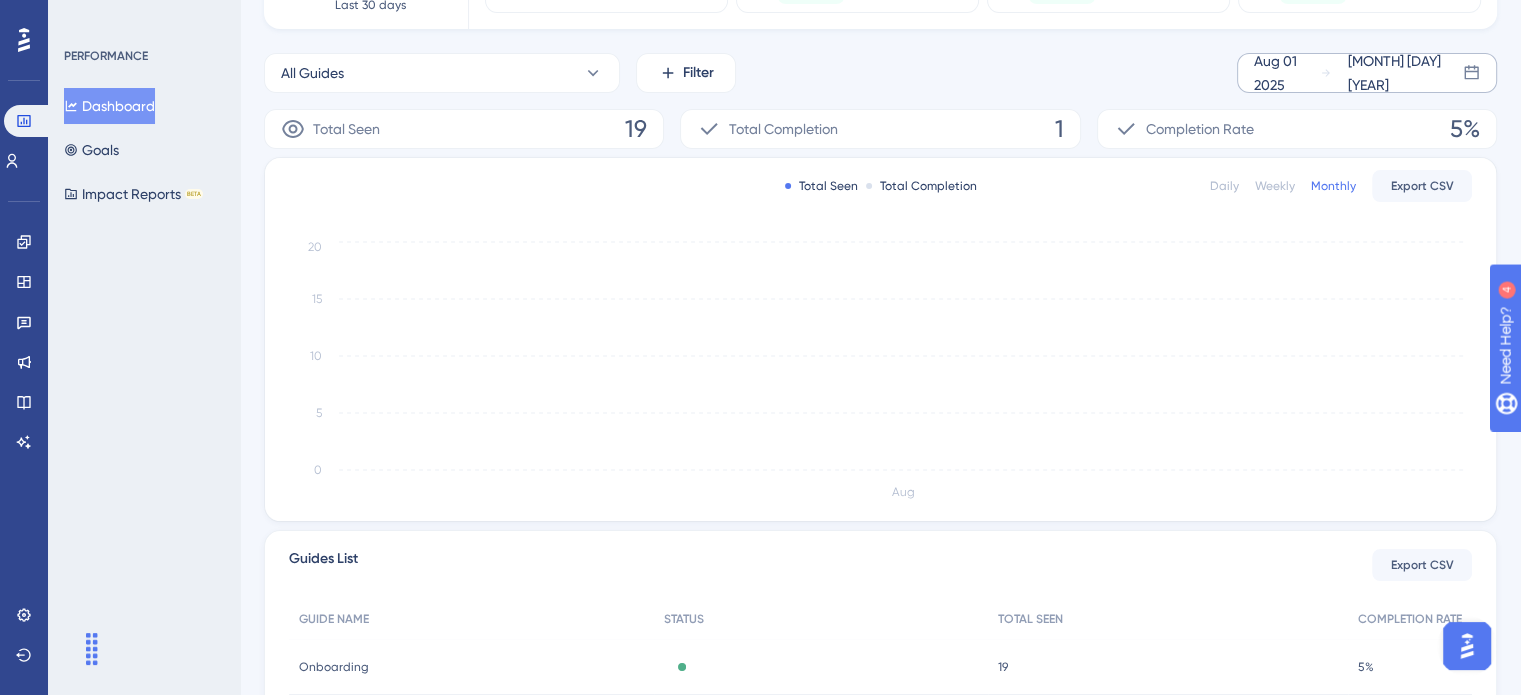 click 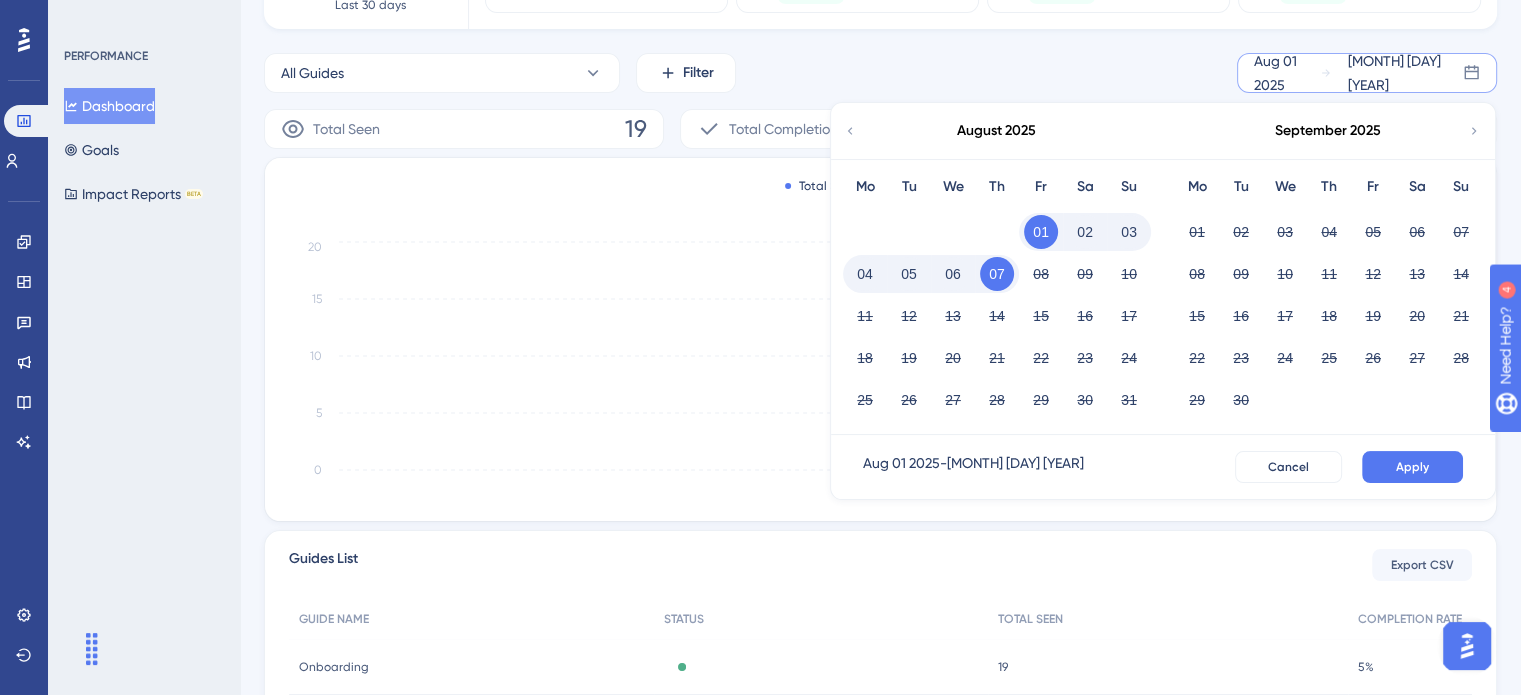click 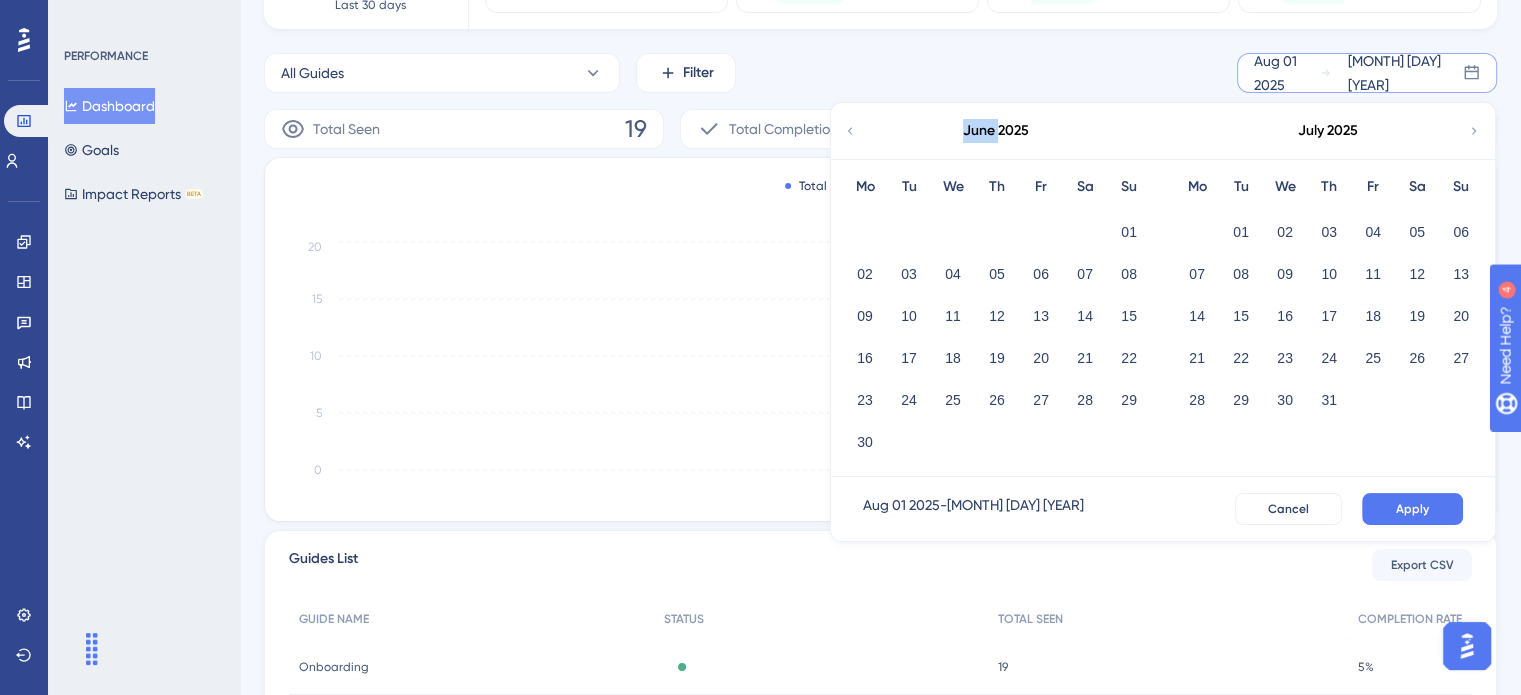click 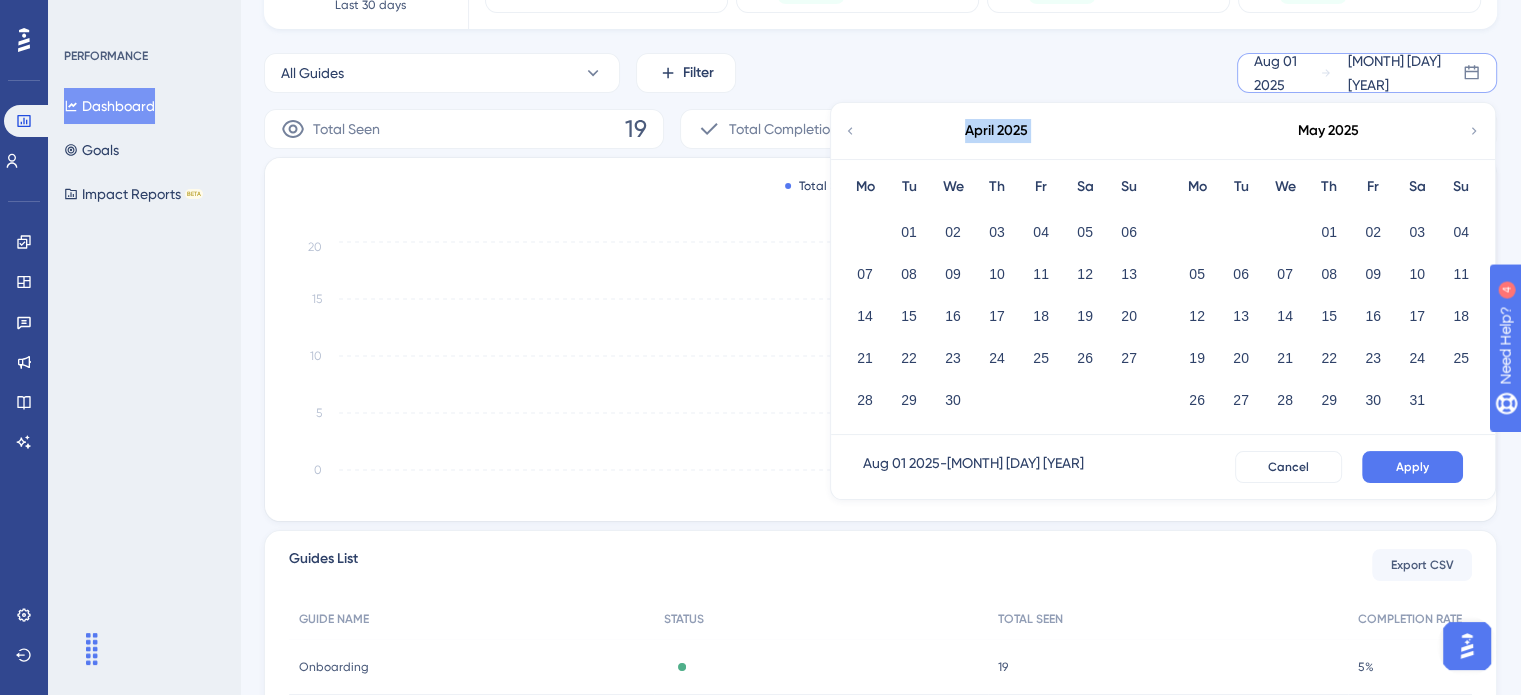 click 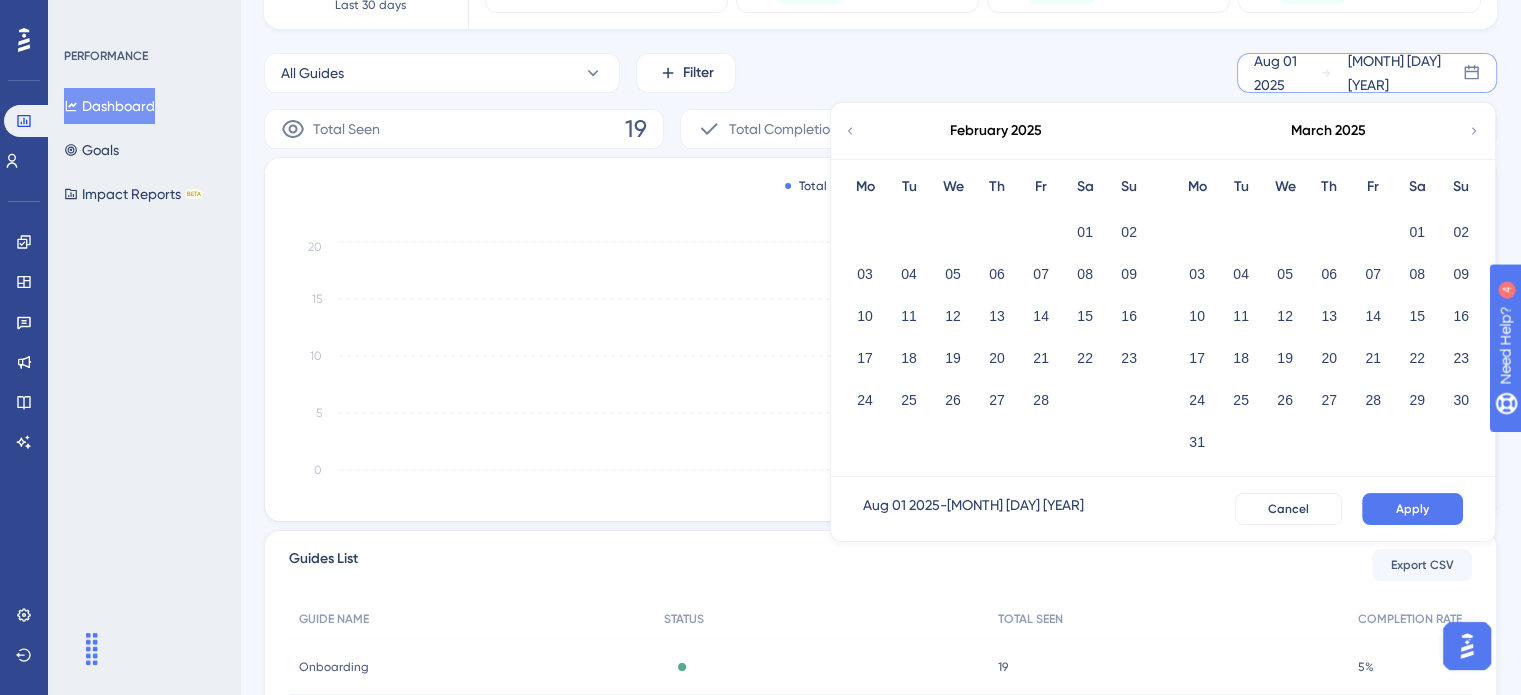 click 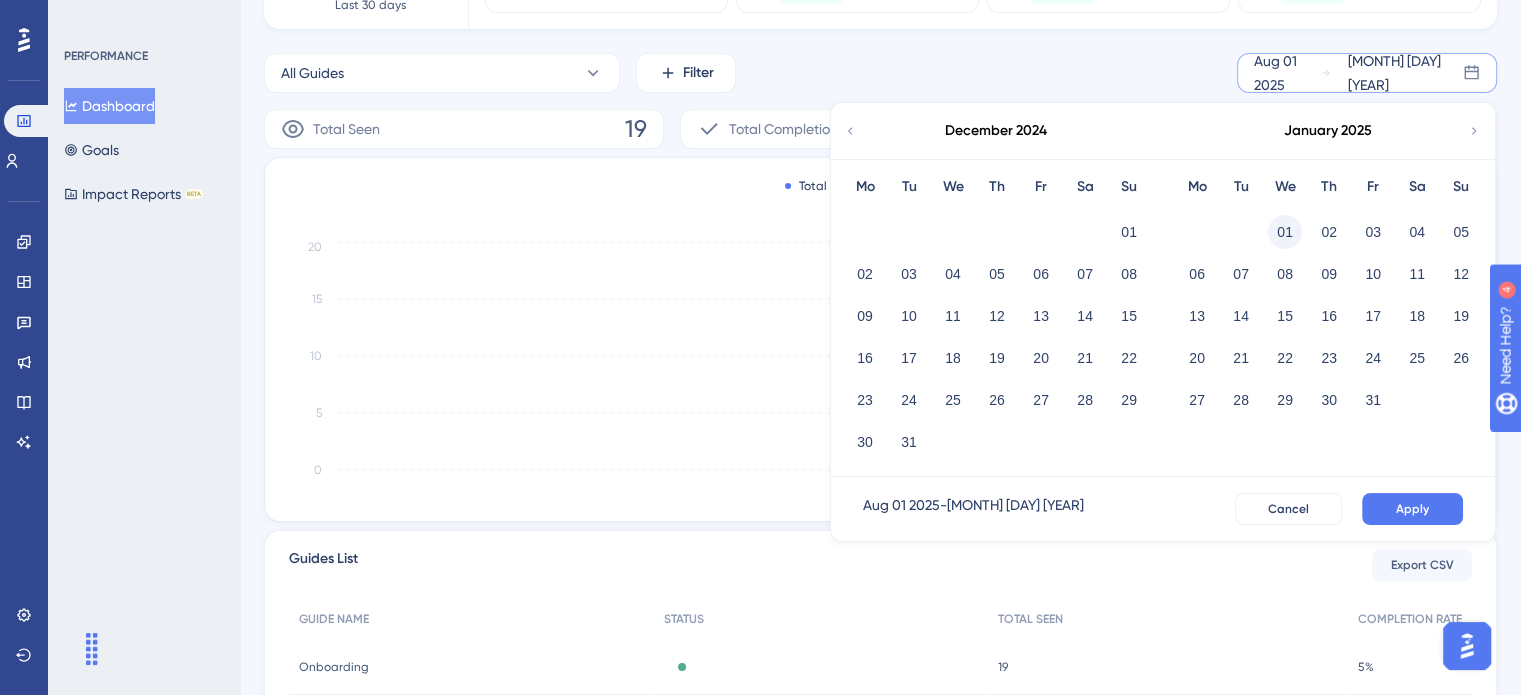 click on "01" at bounding box center (1285, 232) 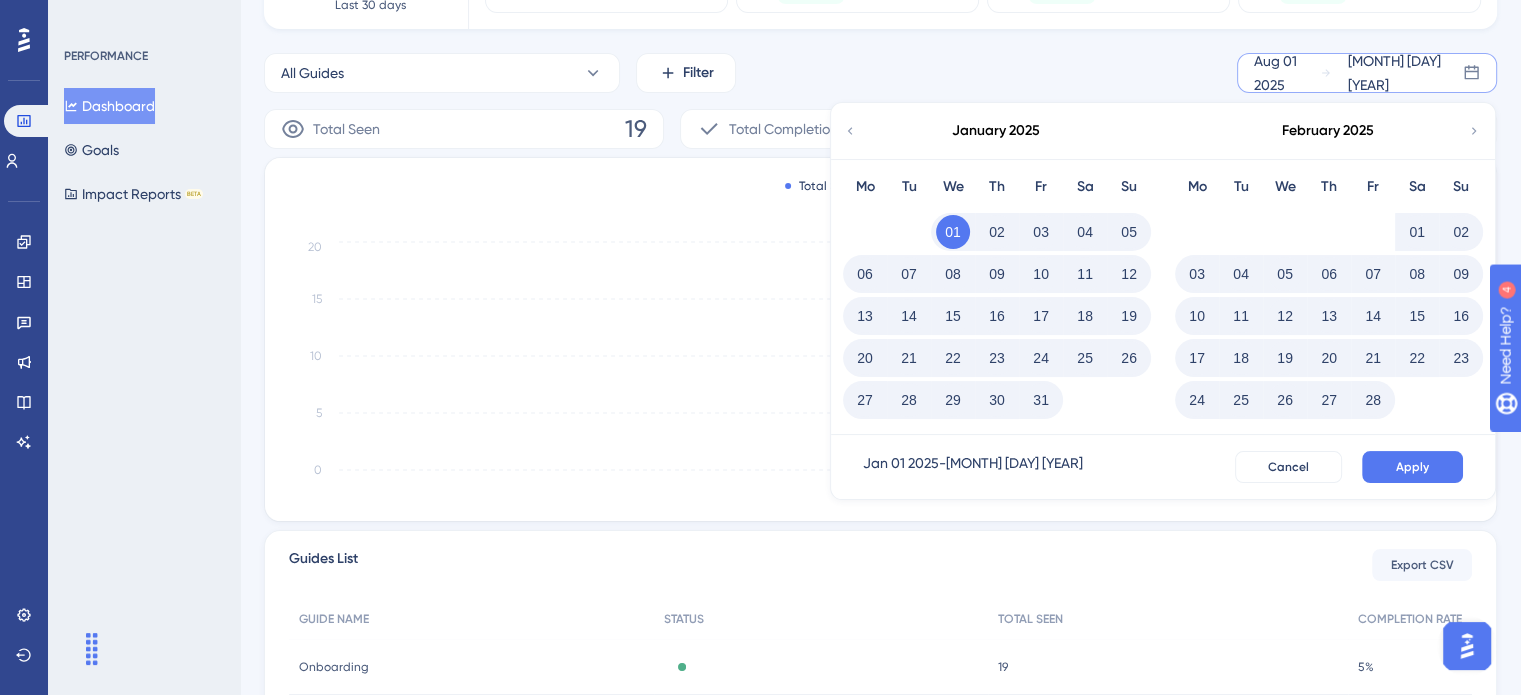 click on "Aug 01 2025" at bounding box center (1287, 73) 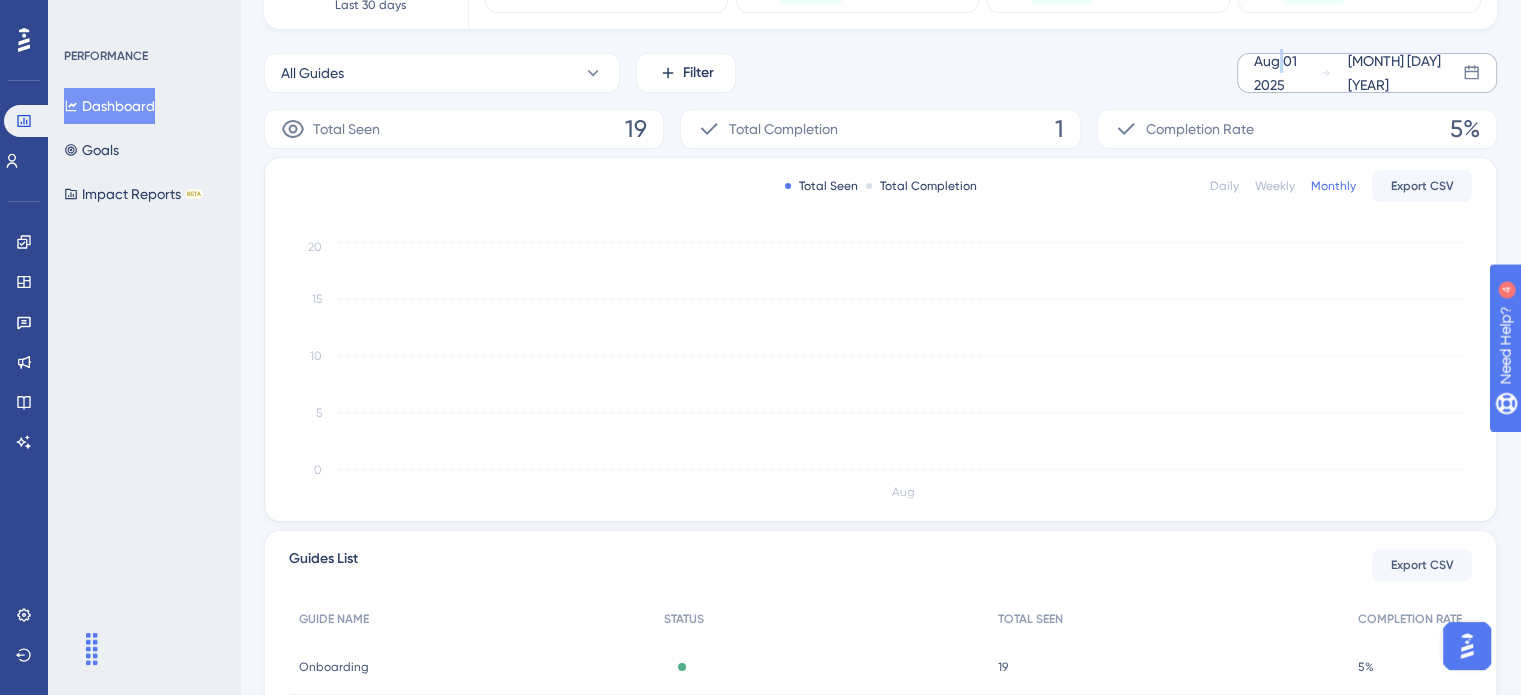 click on "Aug 01 2025" at bounding box center [1287, 73] 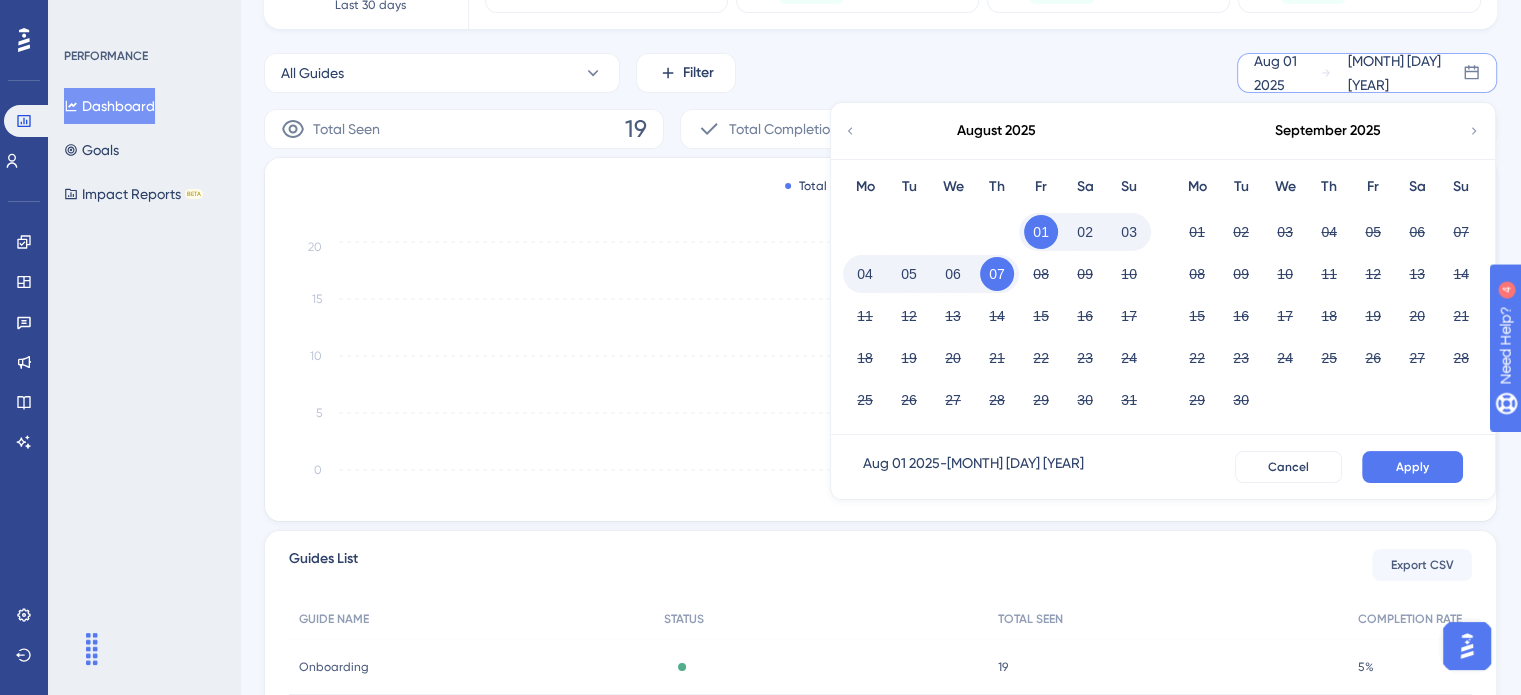 click 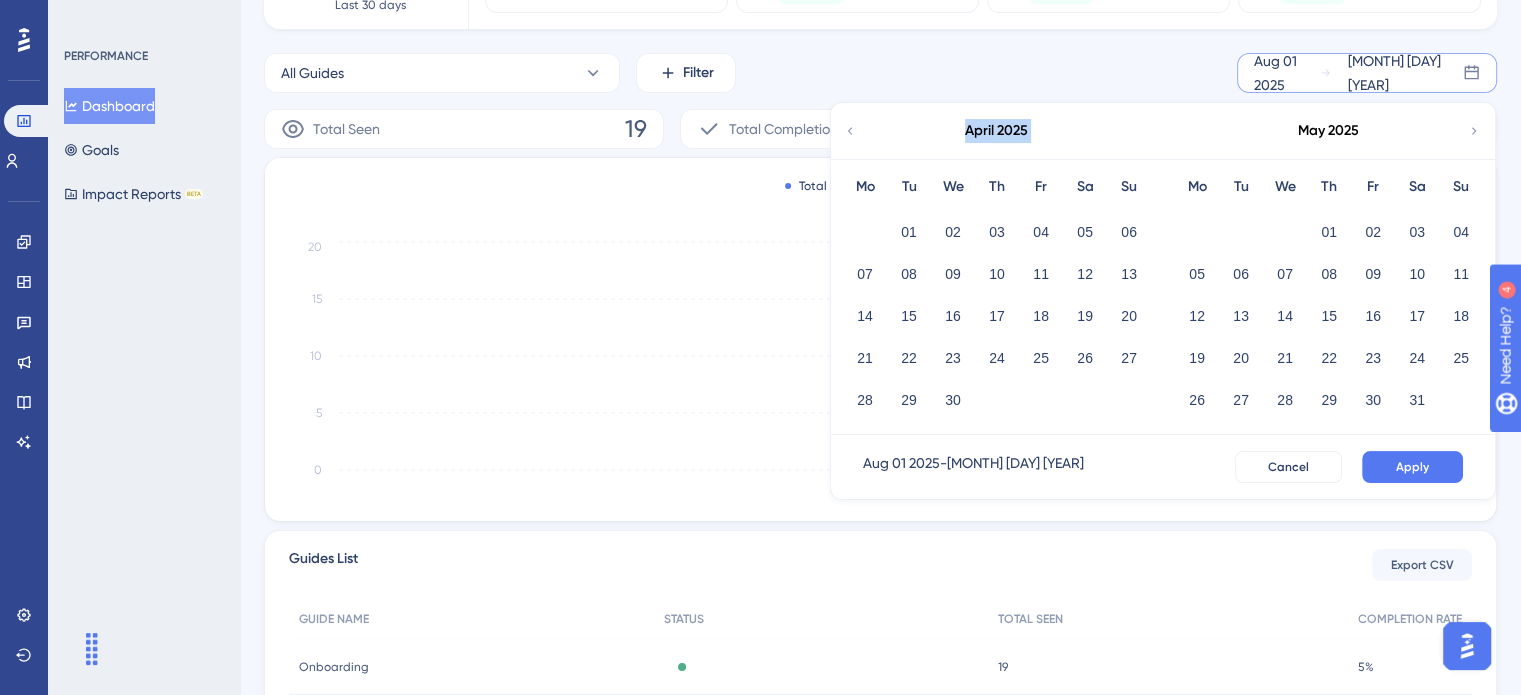 click 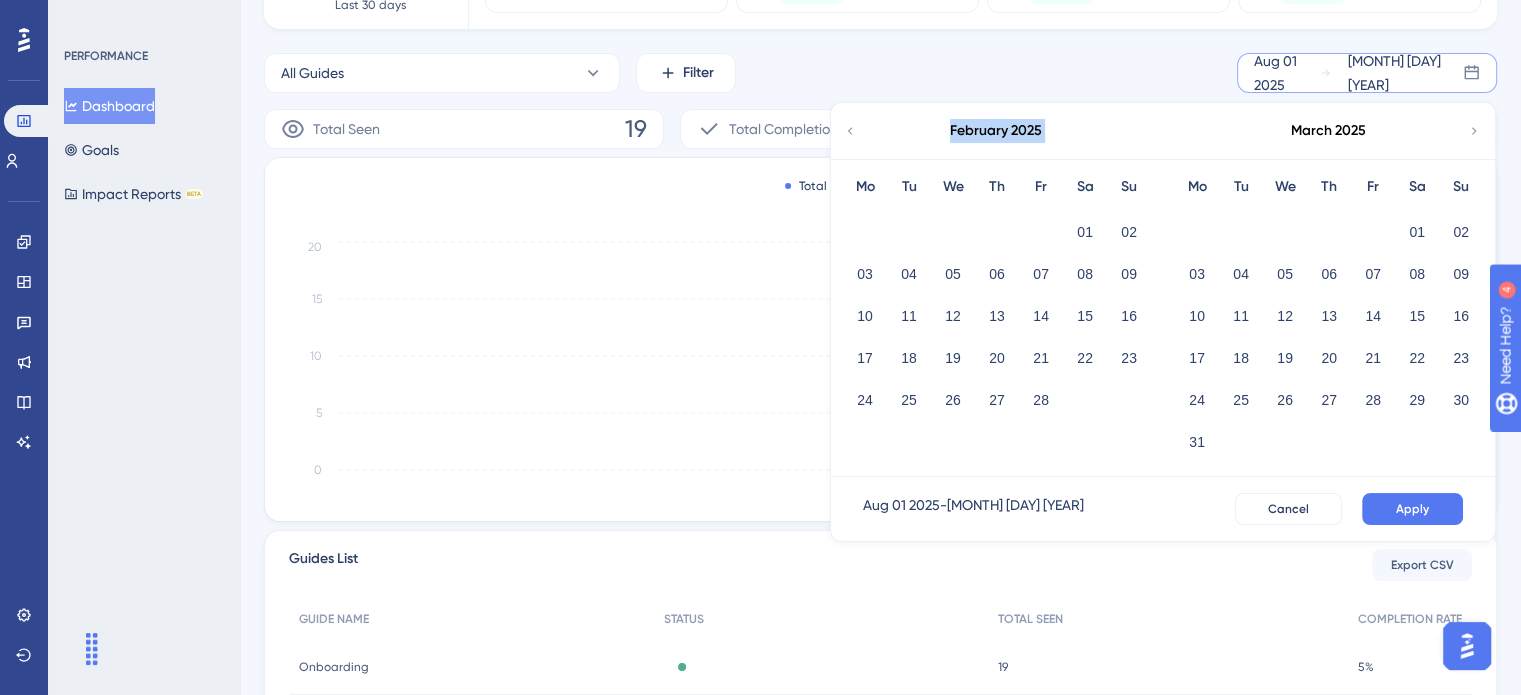 click 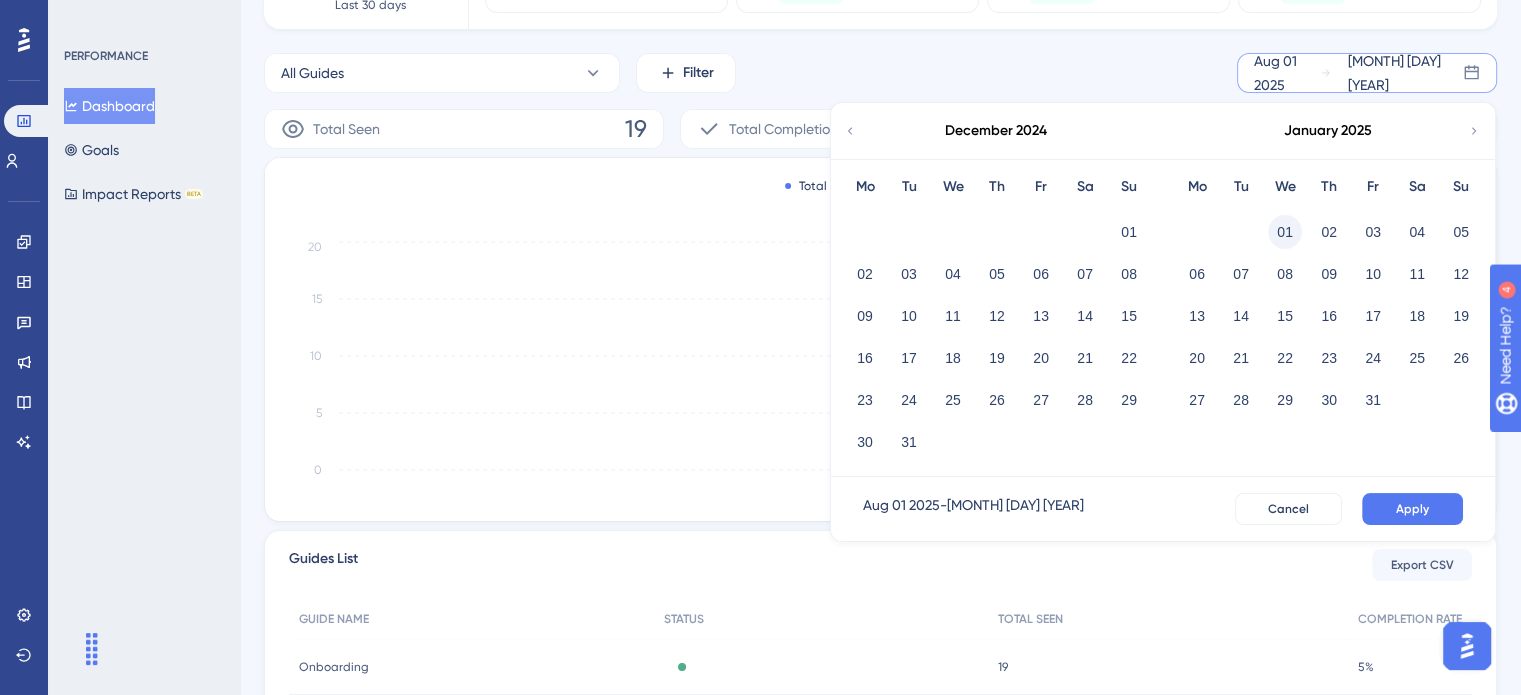 click on "01" at bounding box center (1285, 232) 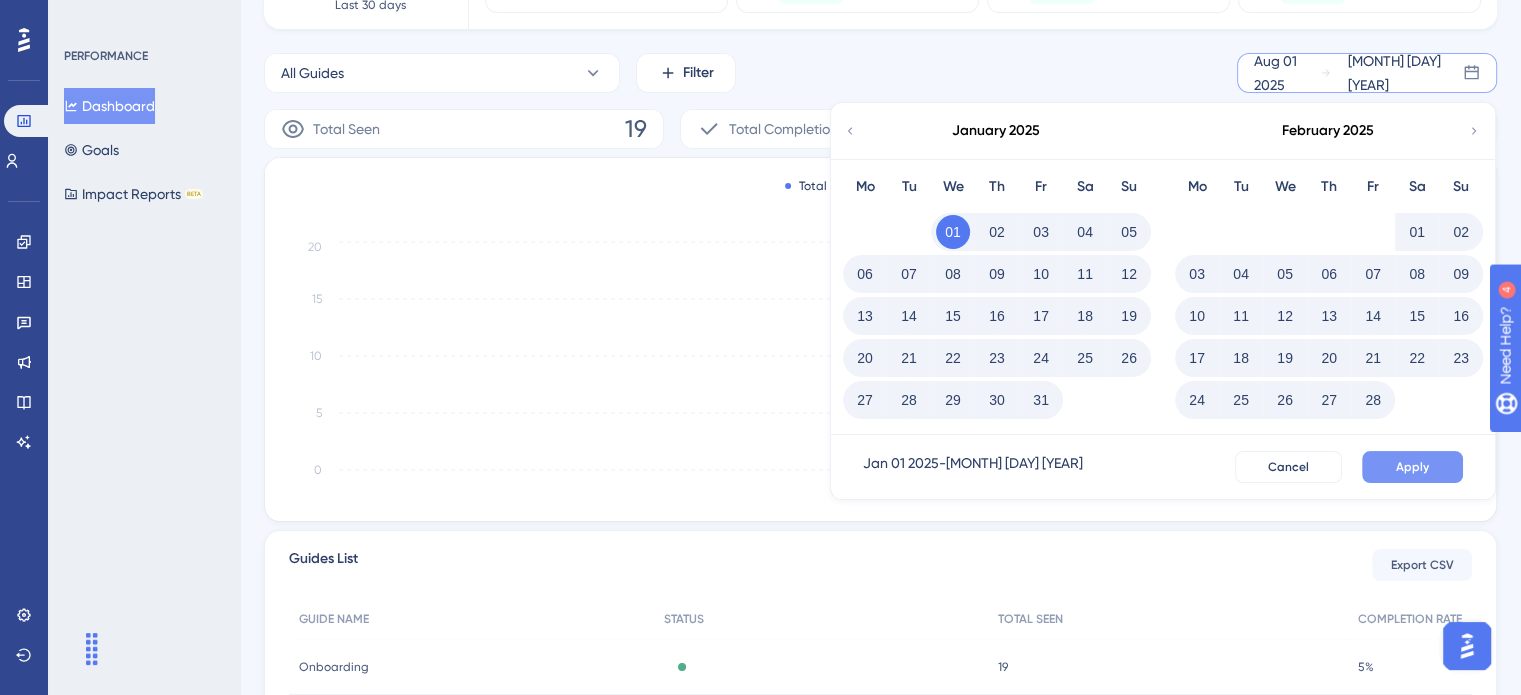 click on "Apply" at bounding box center (1412, 467) 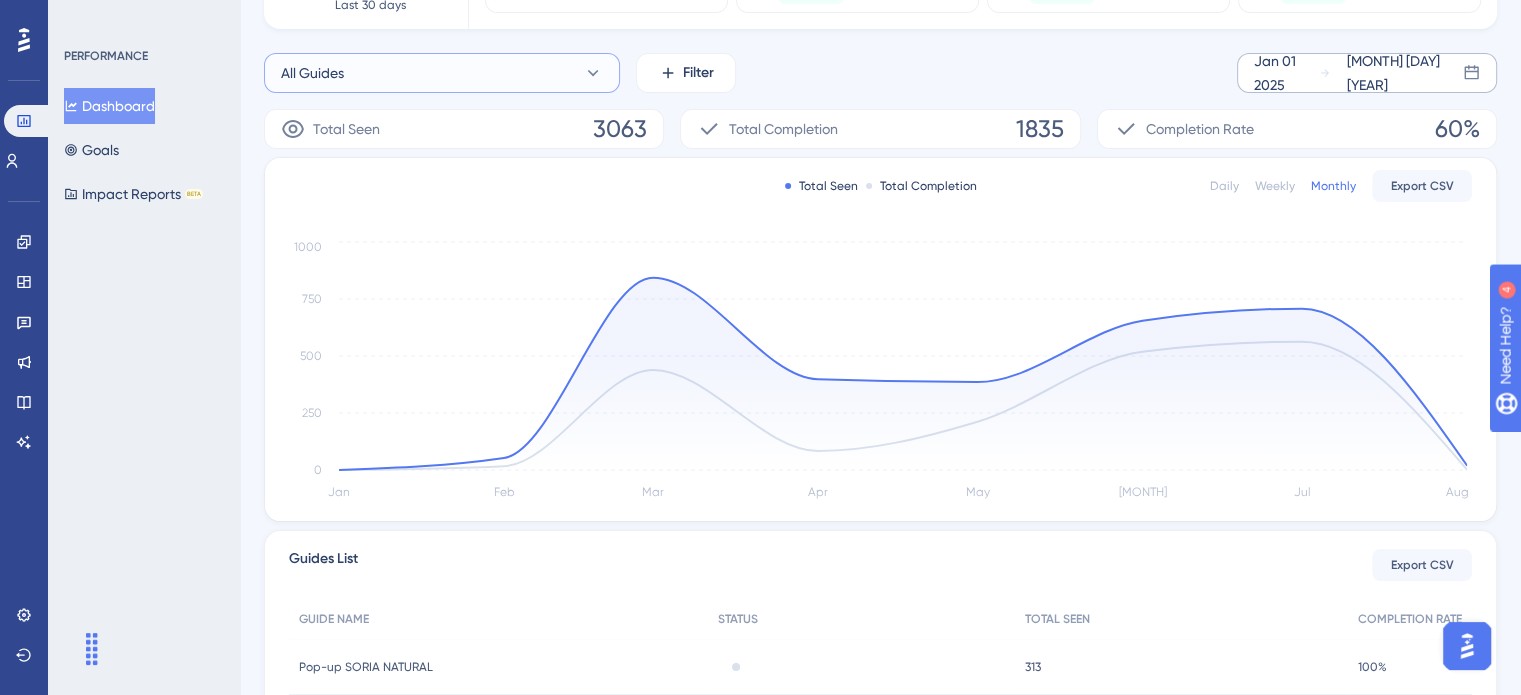 click 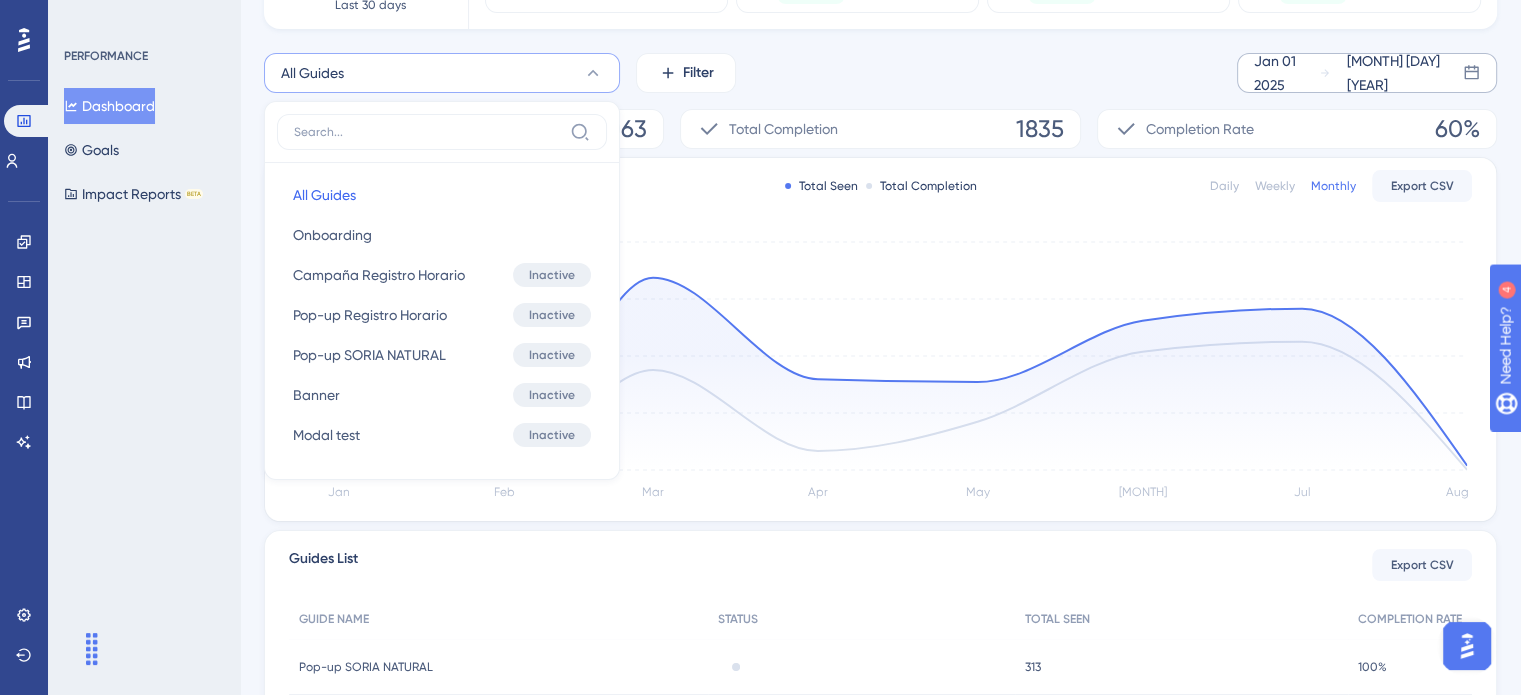 scroll, scrollTop: 193, scrollLeft: 0, axis: vertical 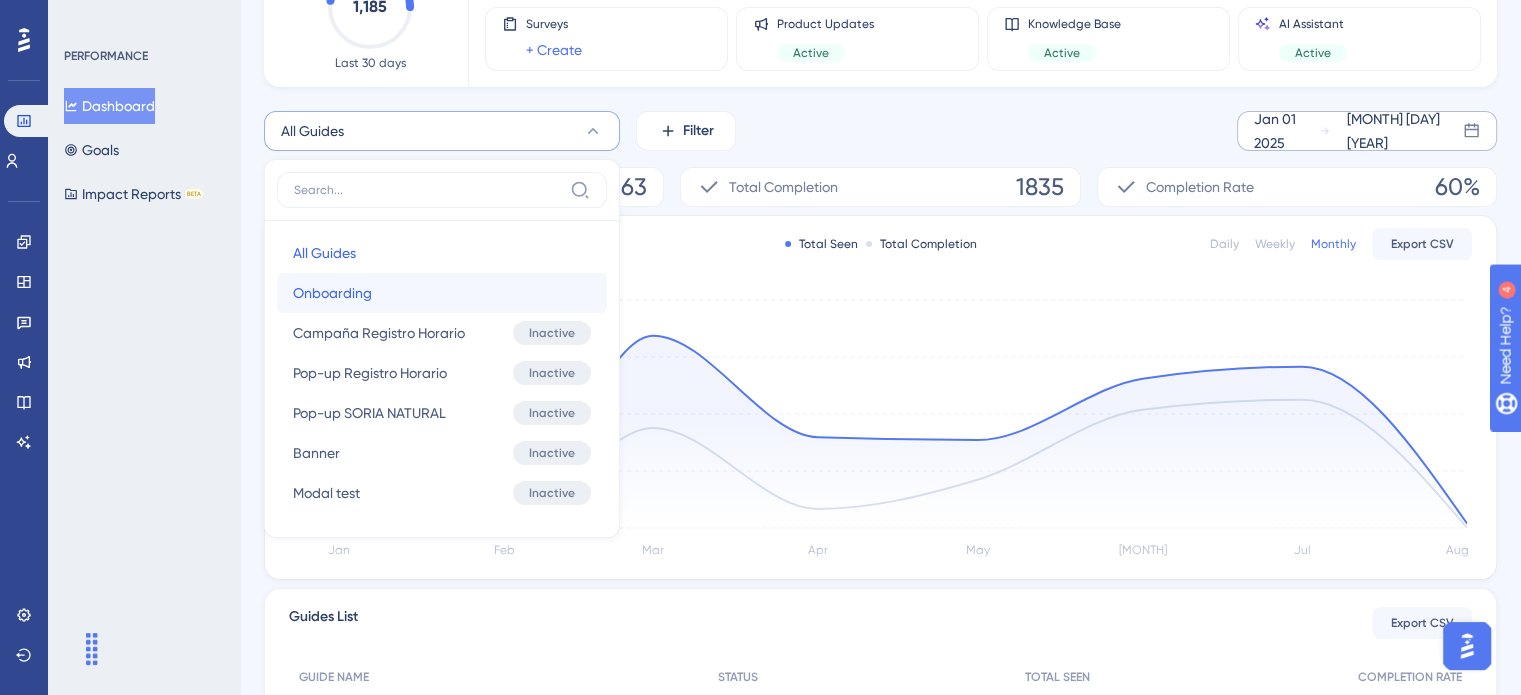 click on "Onboarding" at bounding box center (332, 293) 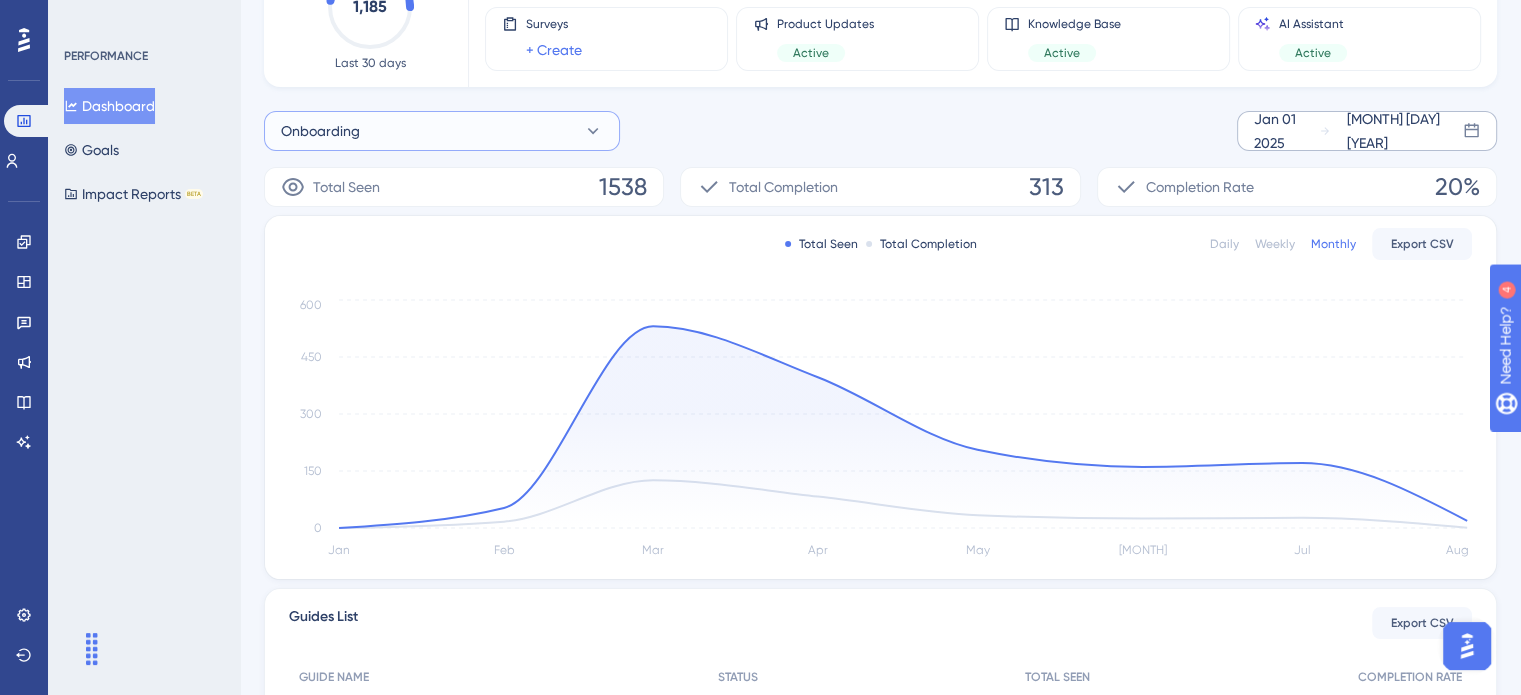 click on "Onboarding" at bounding box center [442, 131] 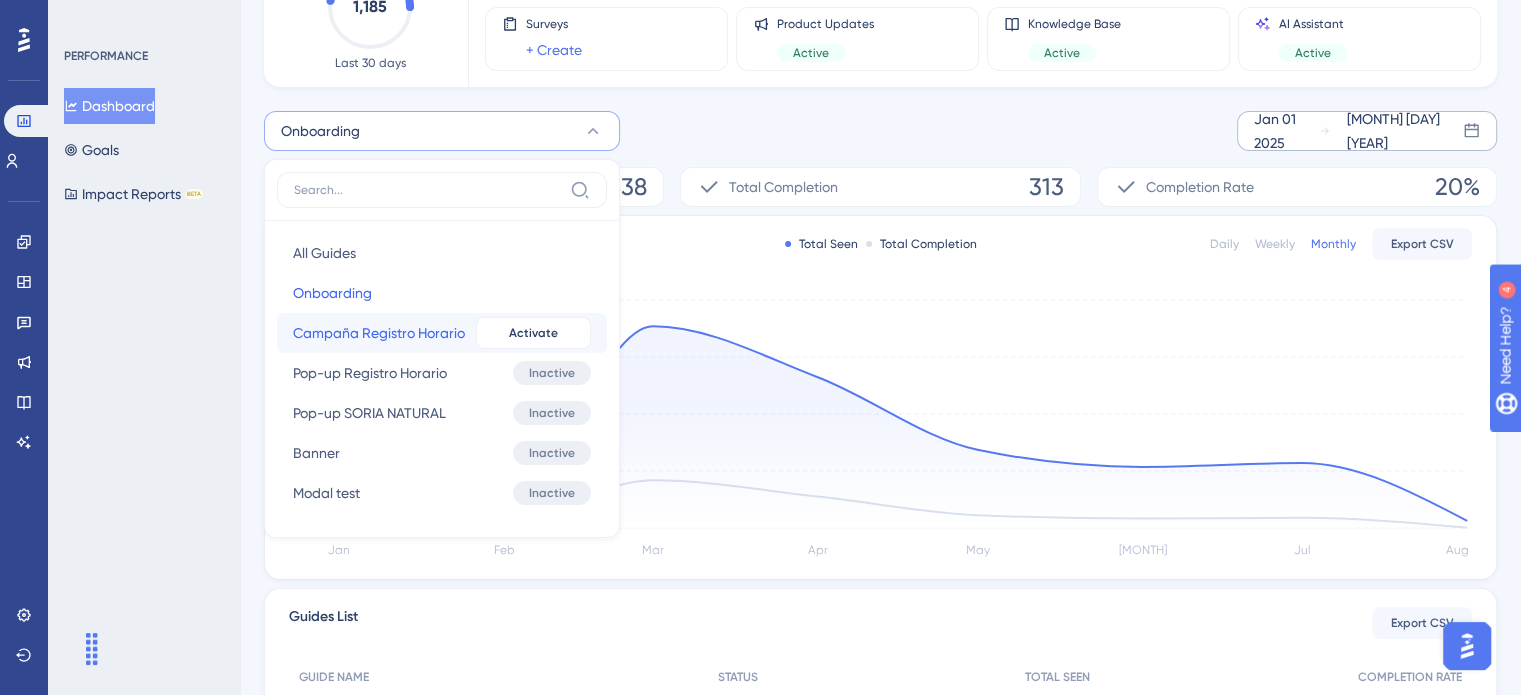 click on "Campaña Registro Horario" at bounding box center [379, 333] 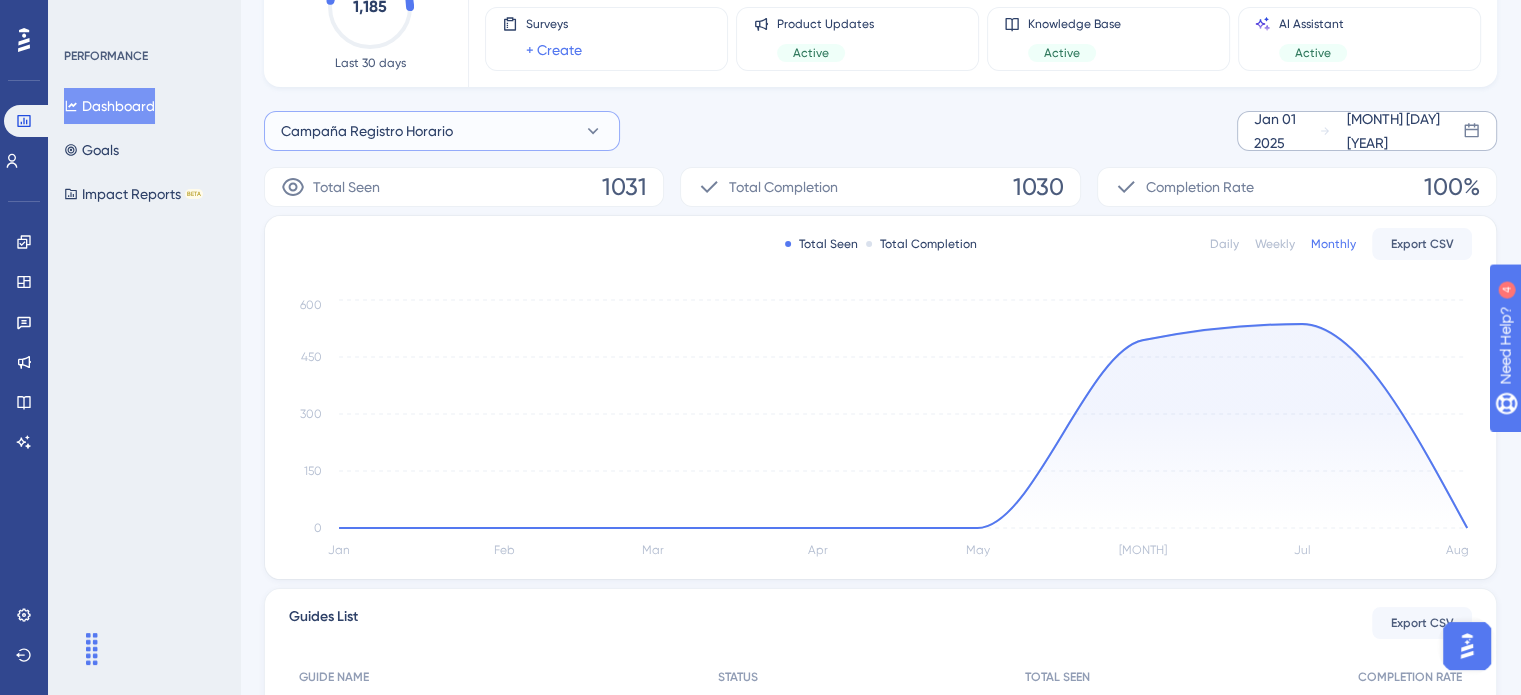 click on "Campaña Registro Horario" at bounding box center [442, 131] 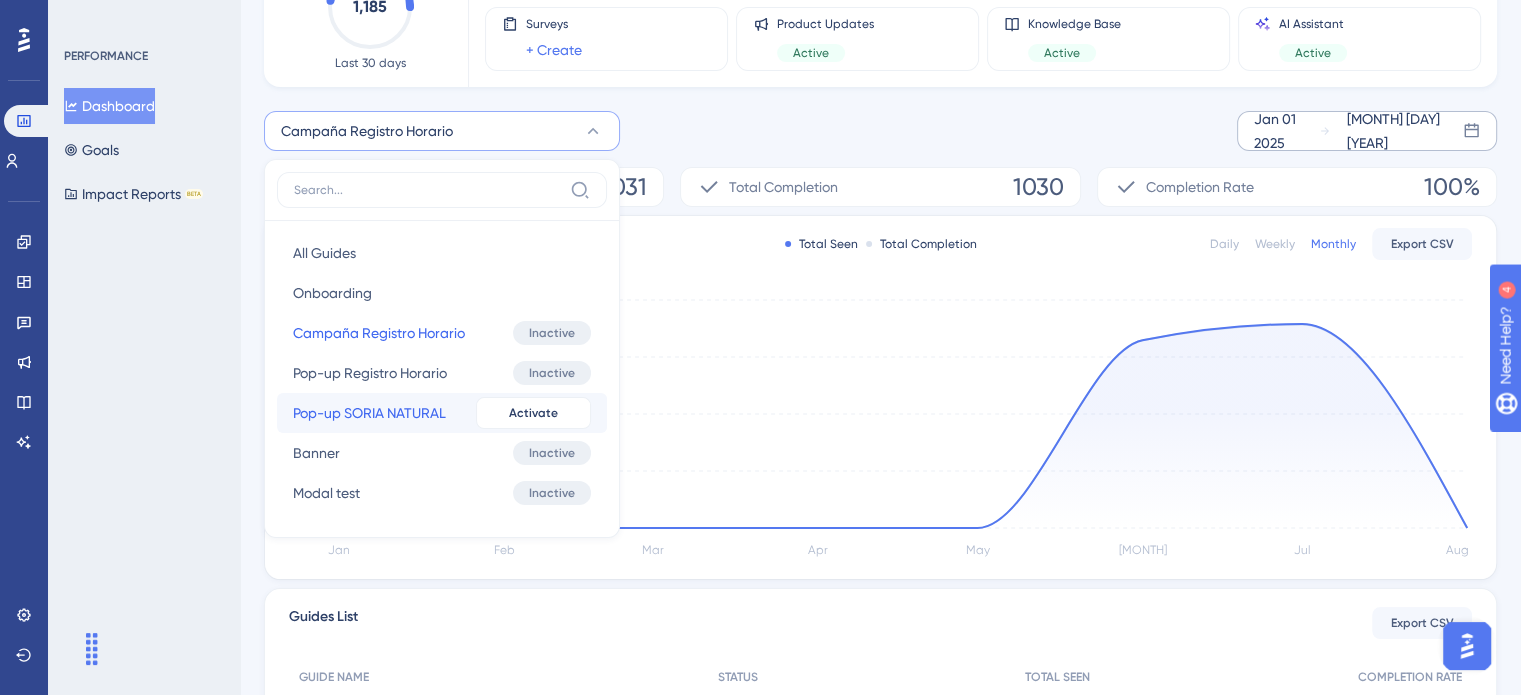 click on "Pop-up SORIA NATURAL" at bounding box center (369, 413) 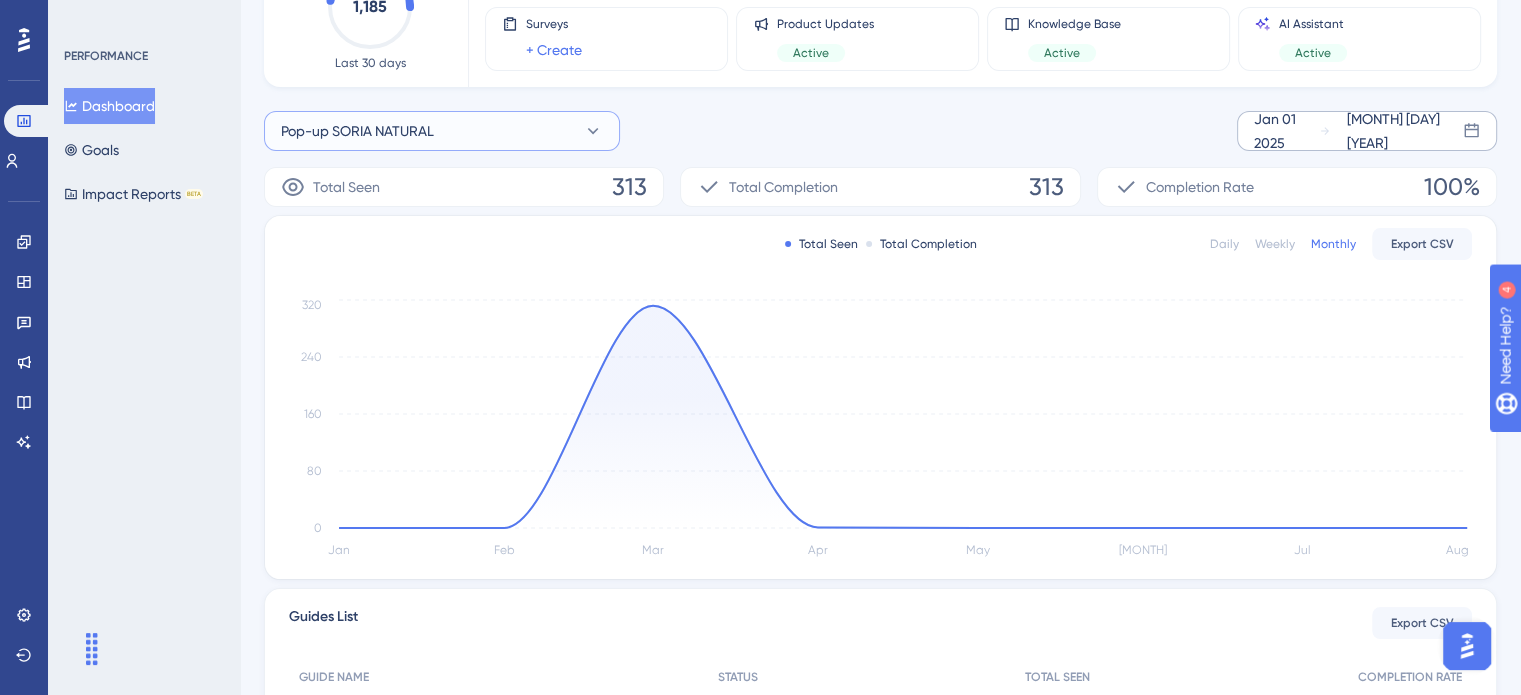 click on "Pop-up SORIA NATURAL" at bounding box center (442, 131) 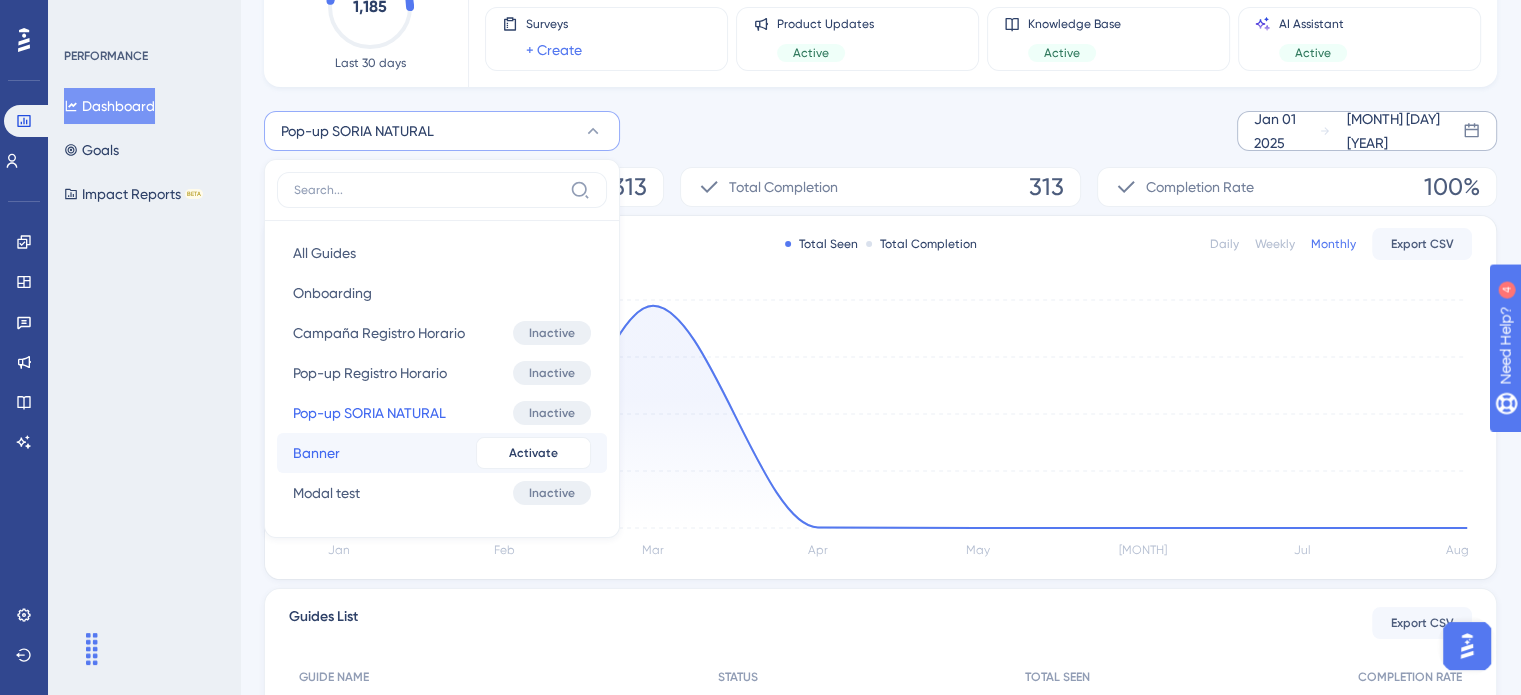 click on "Banner Banner Inactive Activate" at bounding box center (442, 453) 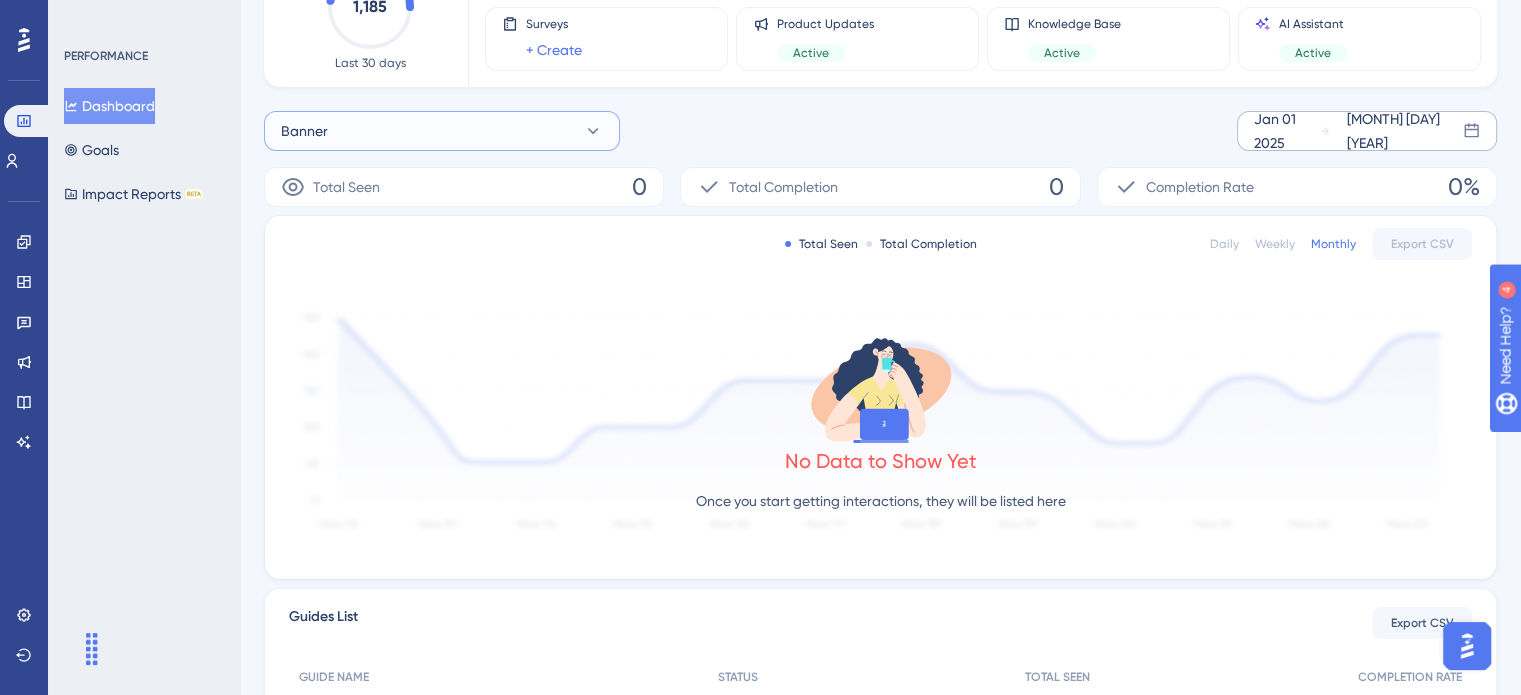 click on "Banner" at bounding box center [442, 131] 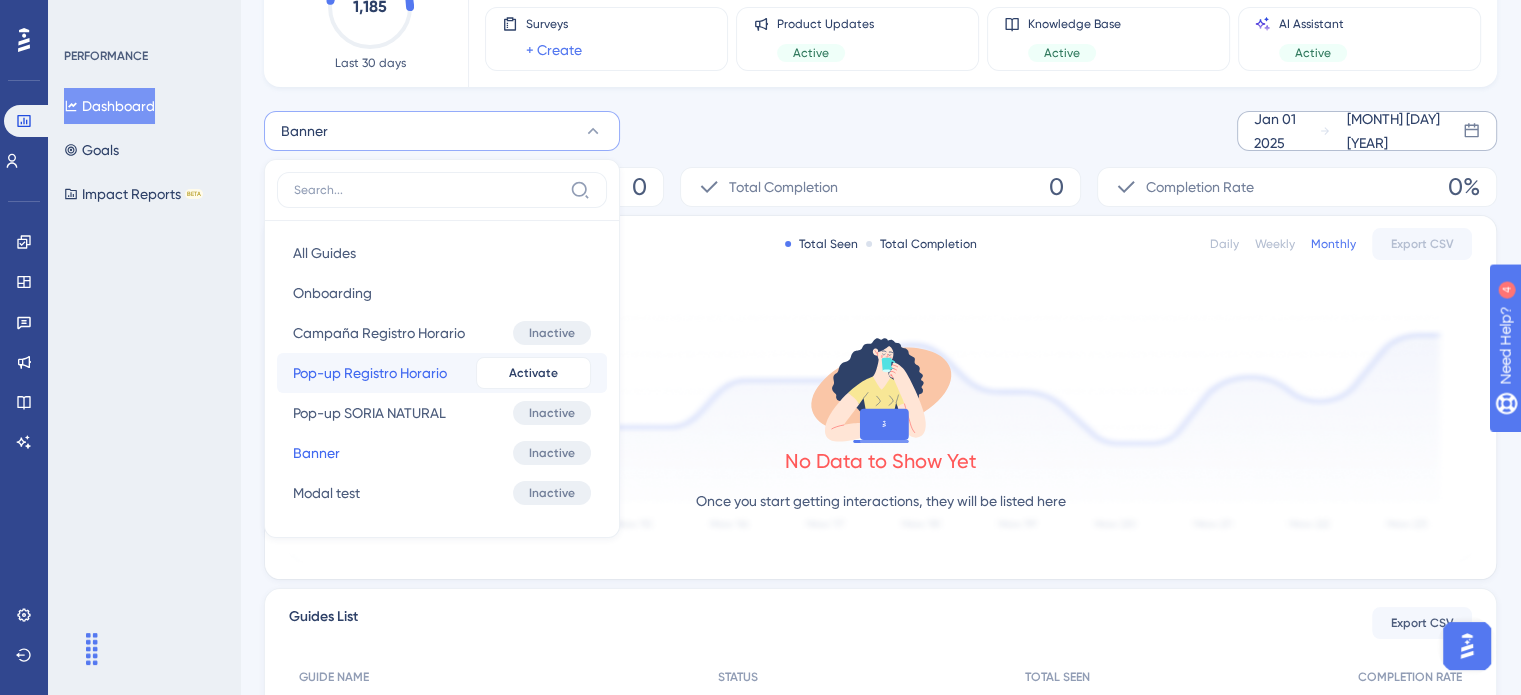 click on "Pop-up Registro Horario" at bounding box center [370, 373] 